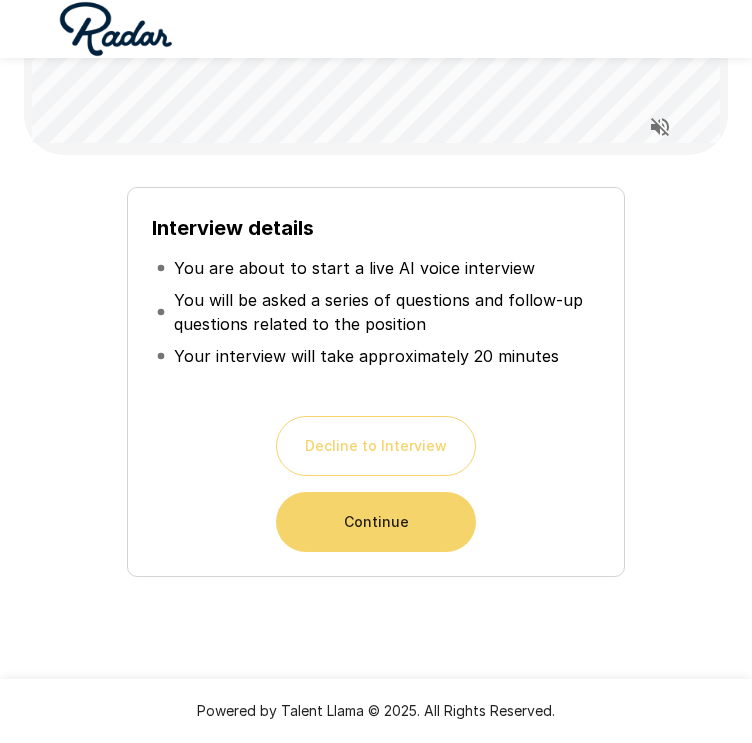 scroll, scrollTop: 253, scrollLeft: 0, axis: vertical 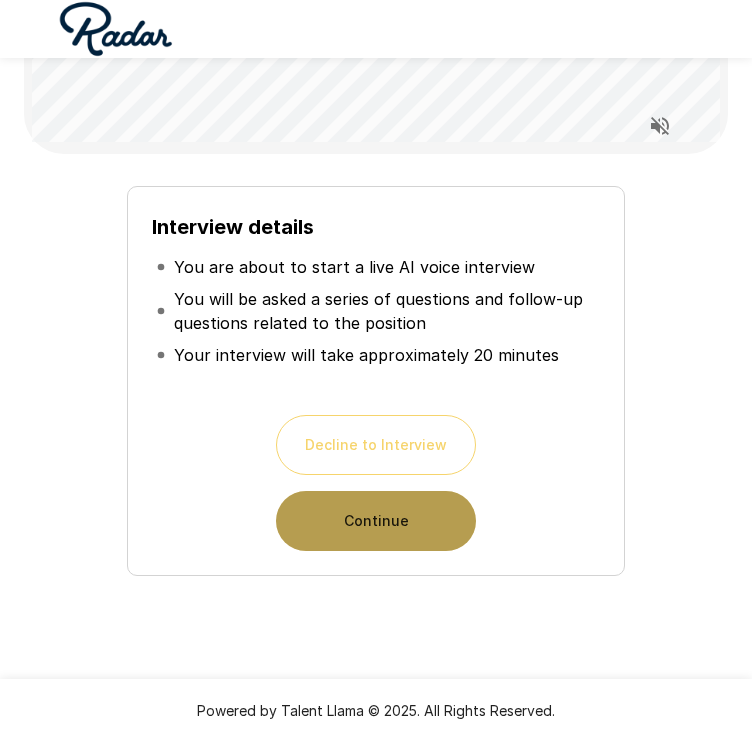 click on "Continue" at bounding box center (376, 521) 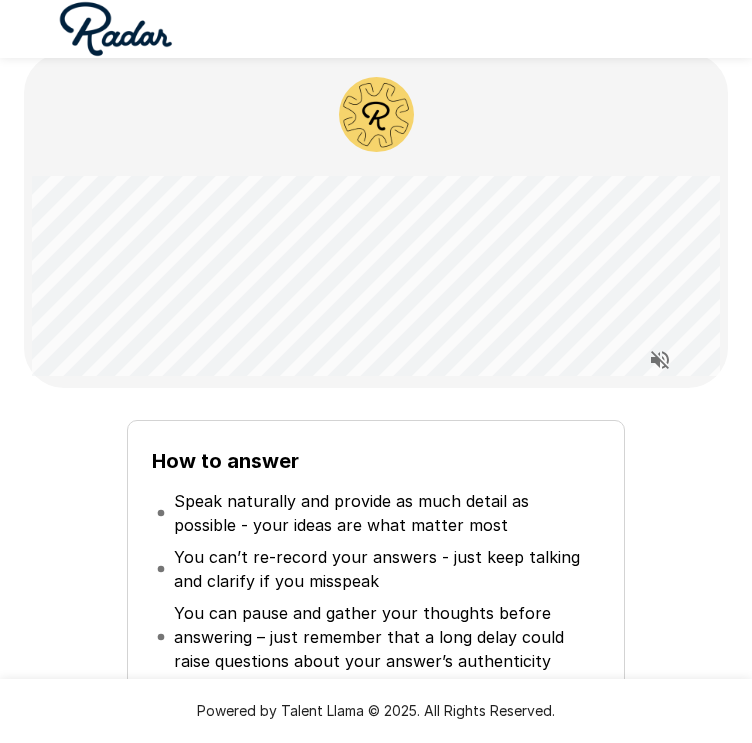 scroll, scrollTop: 0, scrollLeft: 0, axis: both 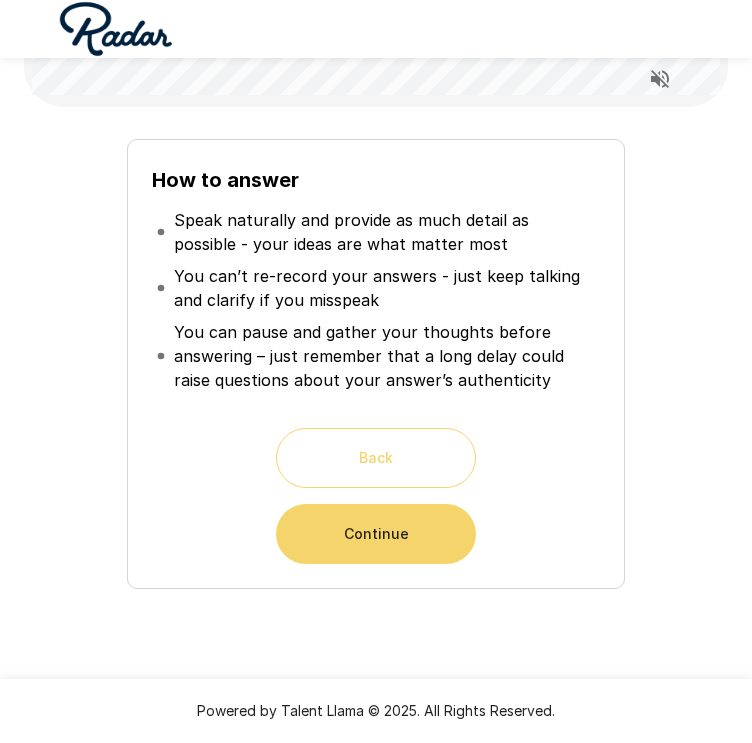 click on "Continue" at bounding box center (376, 534) 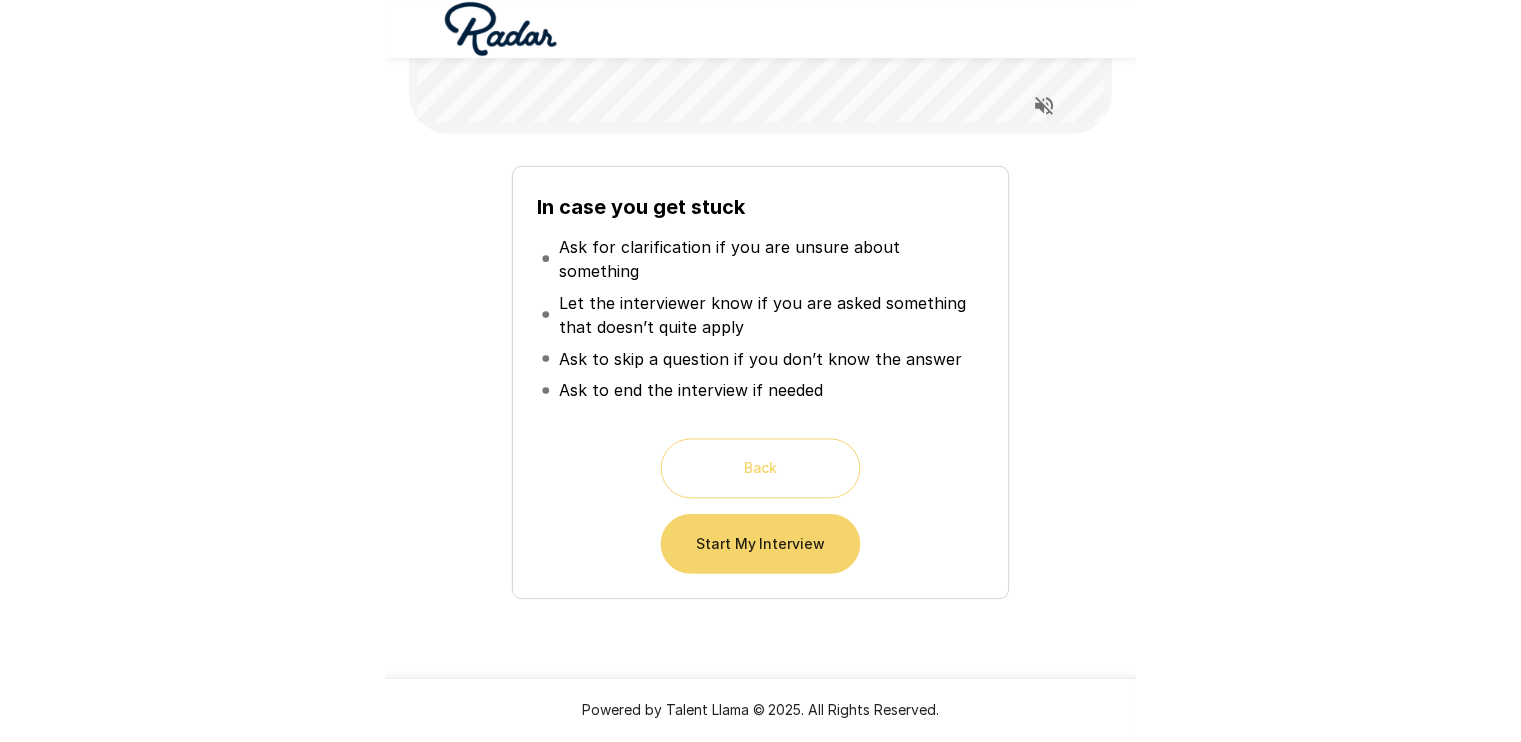 scroll, scrollTop: 5, scrollLeft: 0, axis: vertical 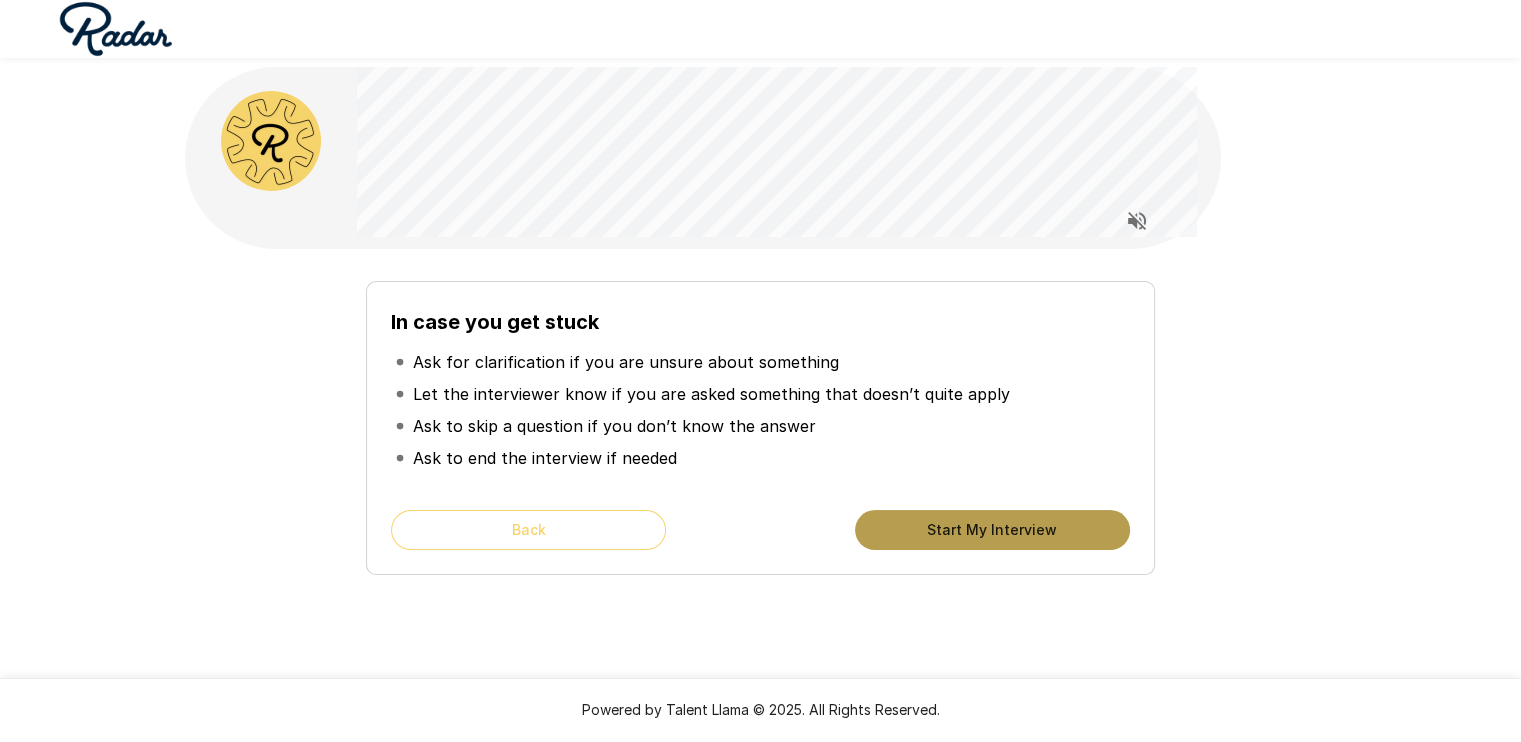 click on "Start My Interview" at bounding box center (992, 530) 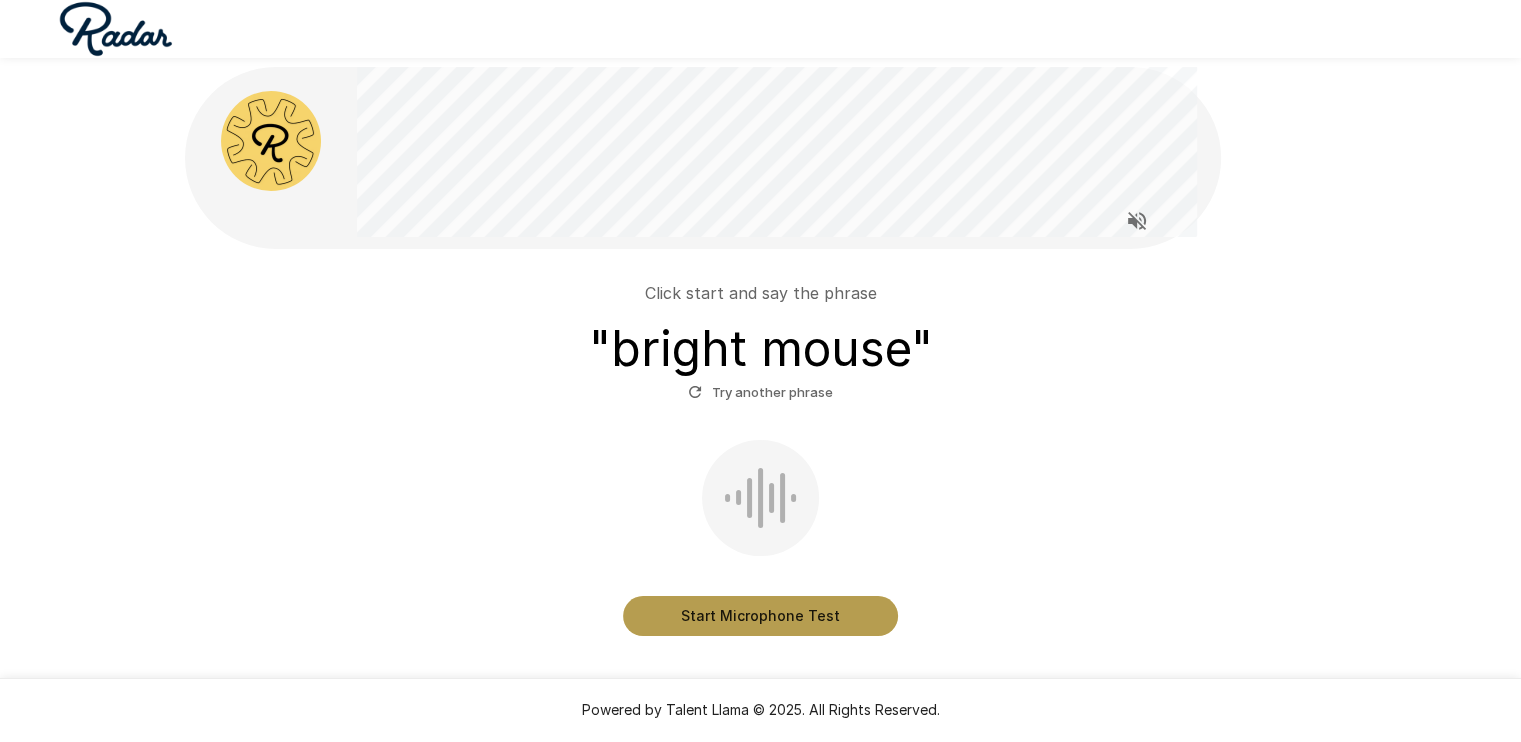 click on "Start Microphone Test" at bounding box center (760, 616) 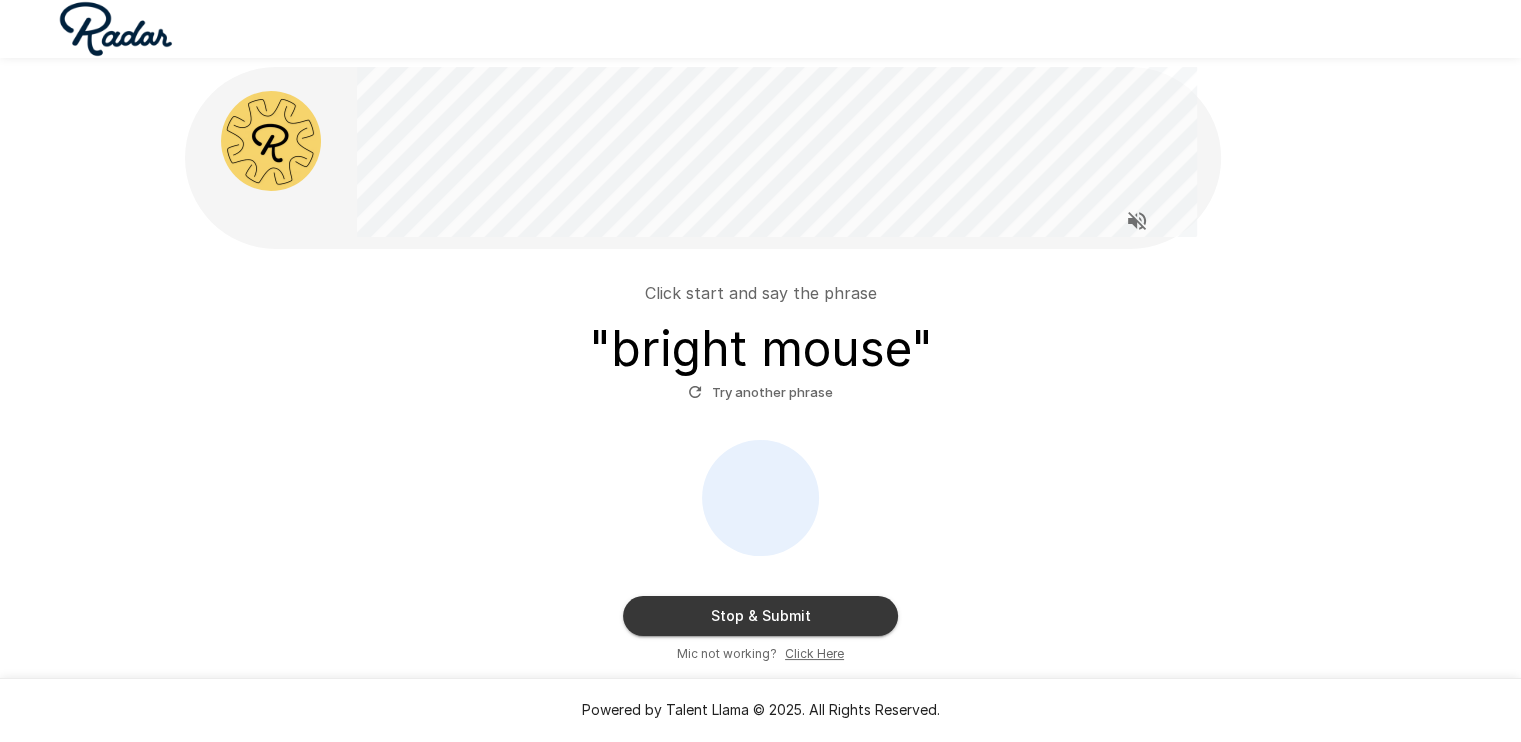 click on "Stop & Submit" at bounding box center [760, 616] 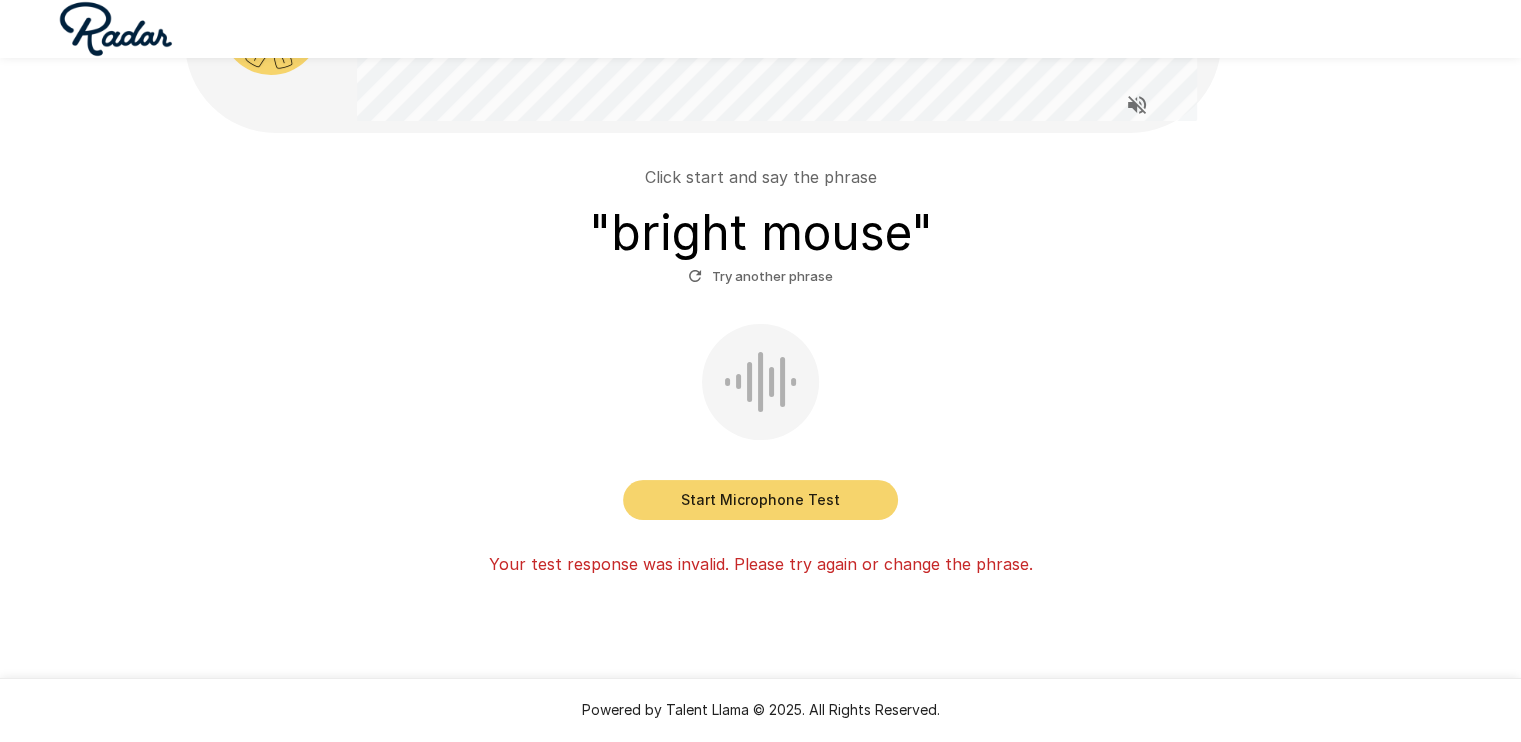 scroll, scrollTop: 122, scrollLeft: 0, axis: vertical 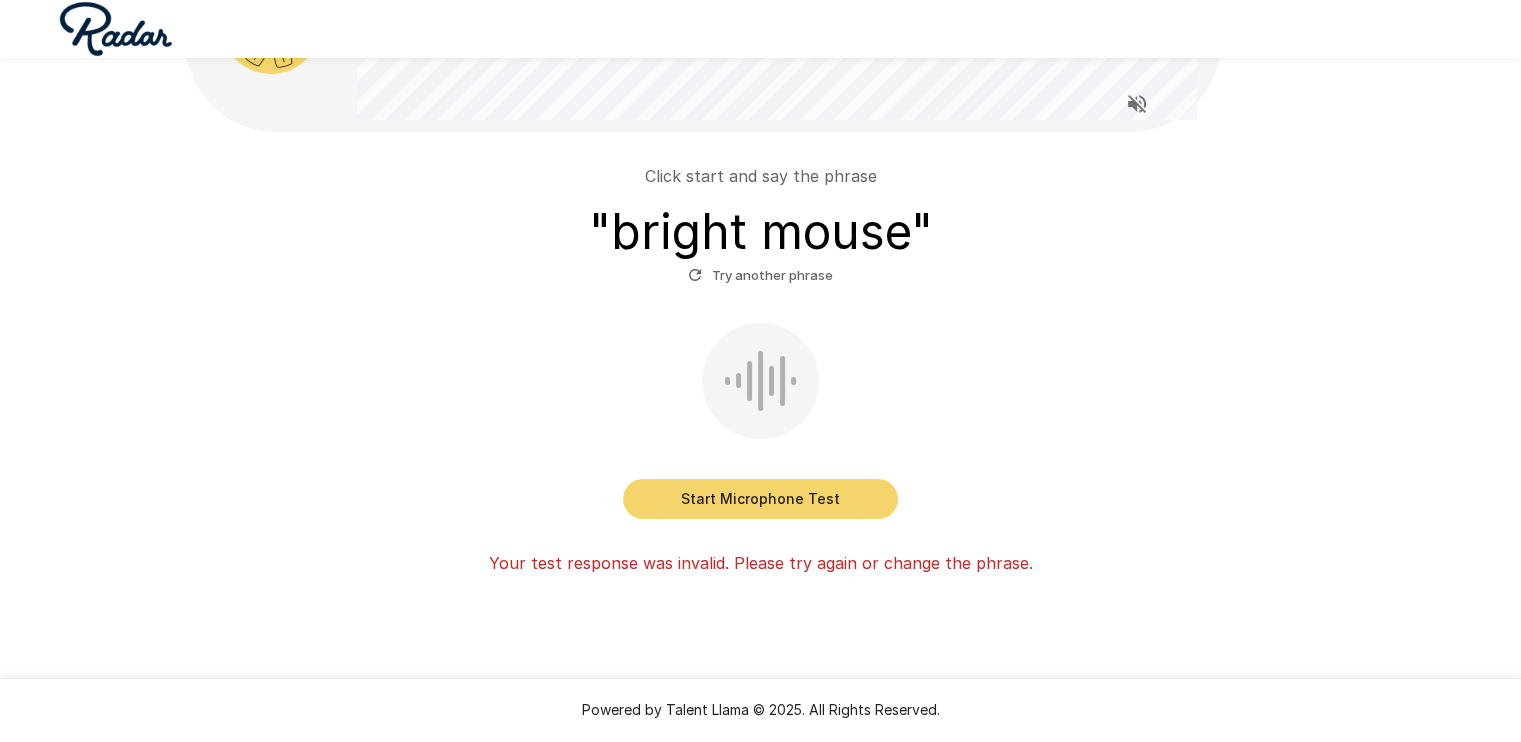 click on "Start Microphone Test" at bounding box center [760, 499] 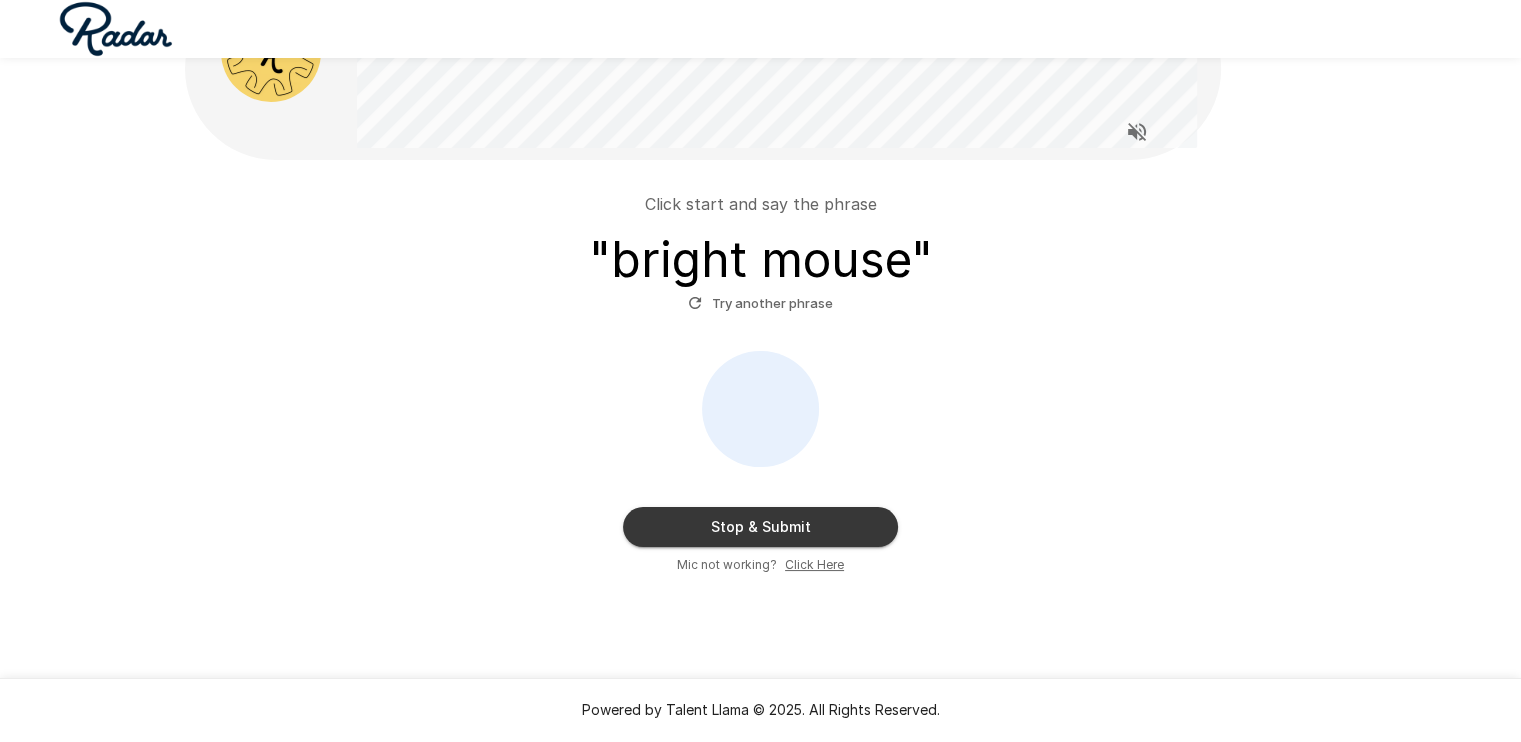 click on "Stop & Submit" at bounding box center [760, 527] 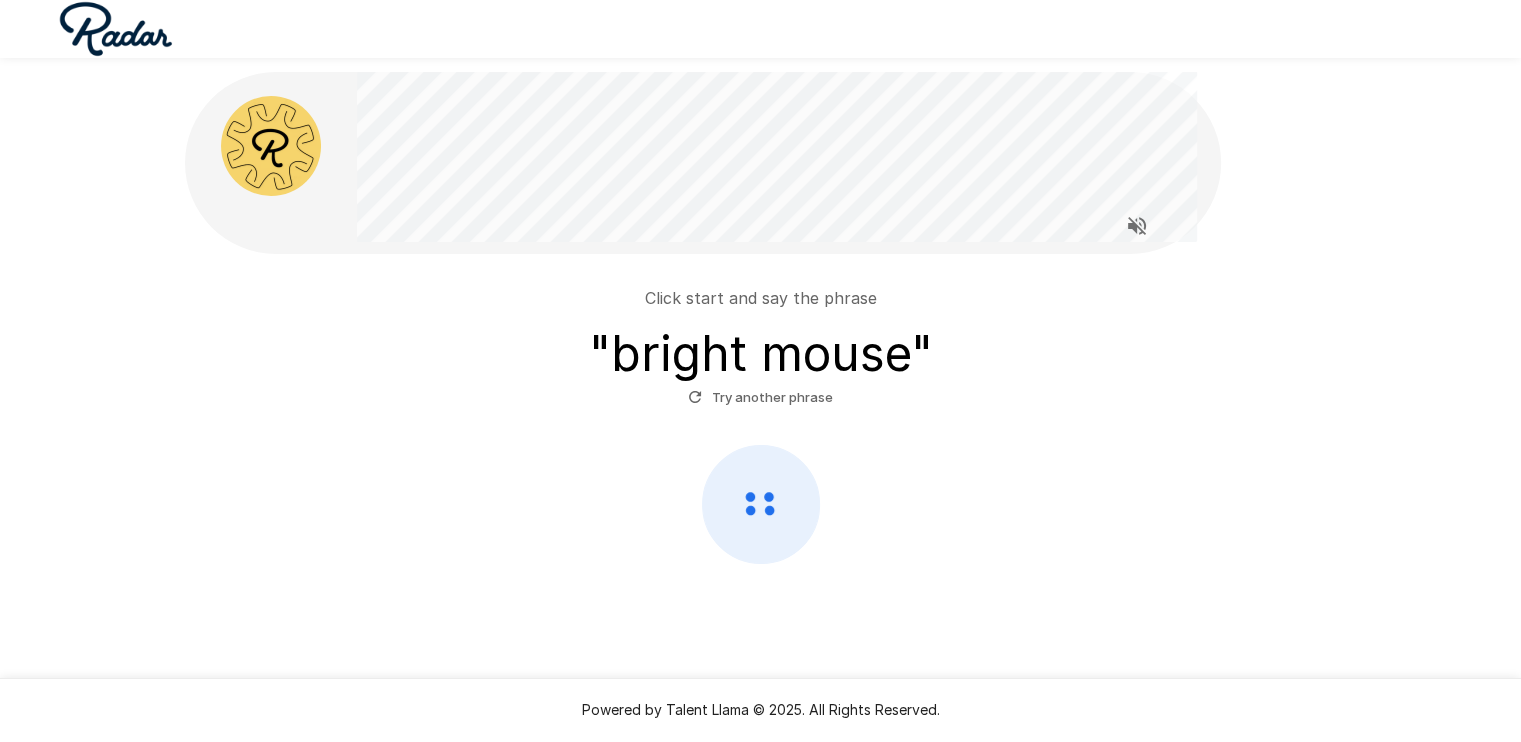 scroll, scrollTop: 0, scrollLeft: 0, axis: both 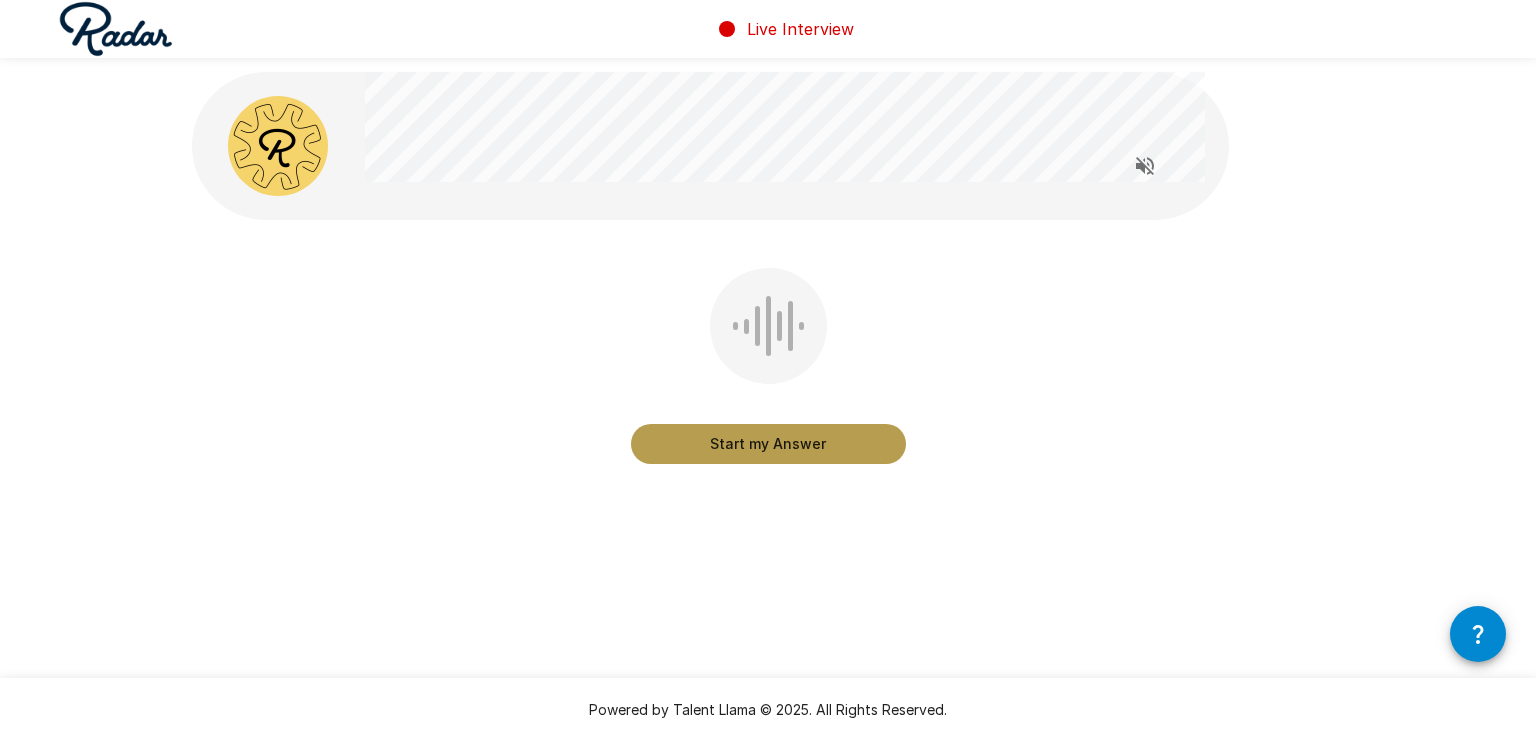 click on "Start my Answer" at bounding box center (768, 444) 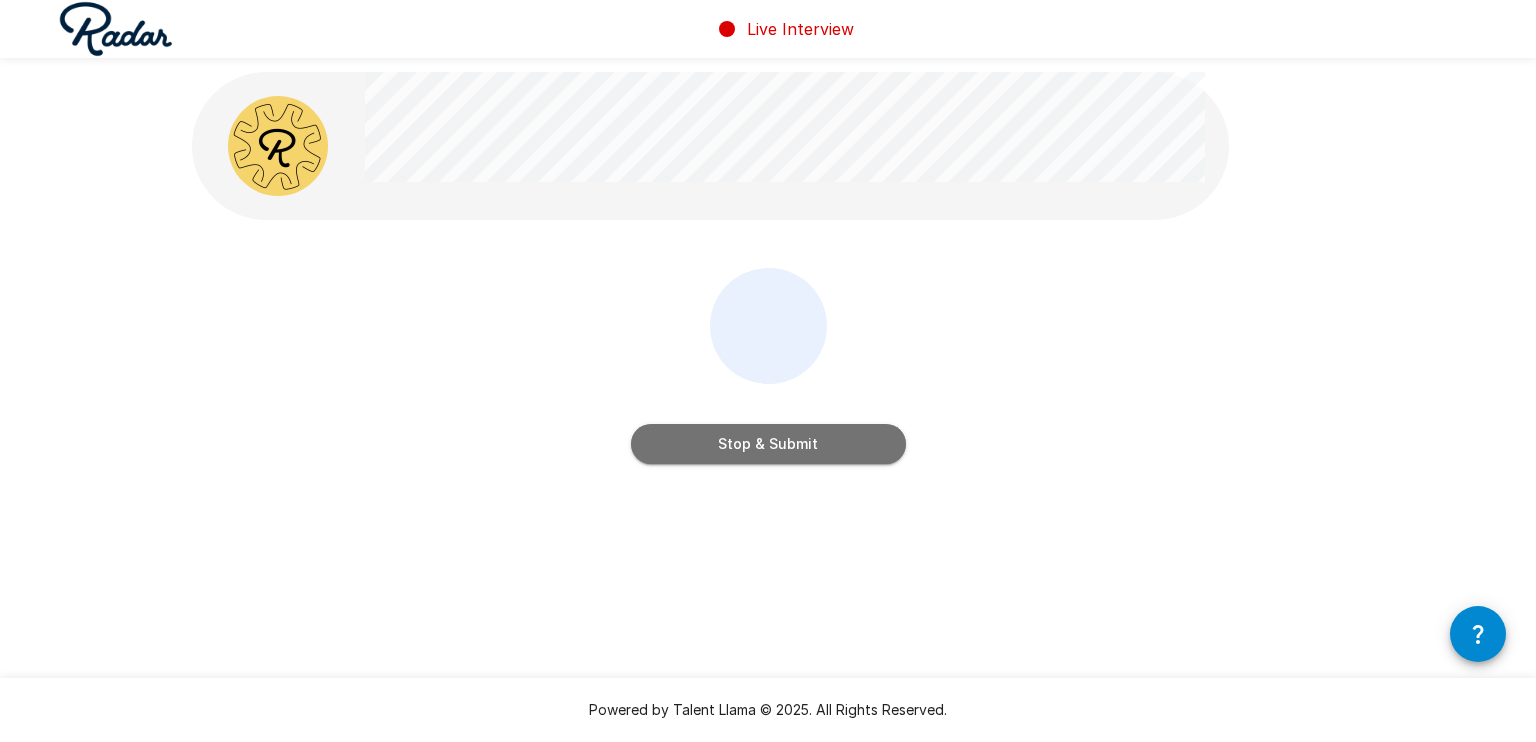 click on "Stop & Submit" at bounding box center [768, 444] 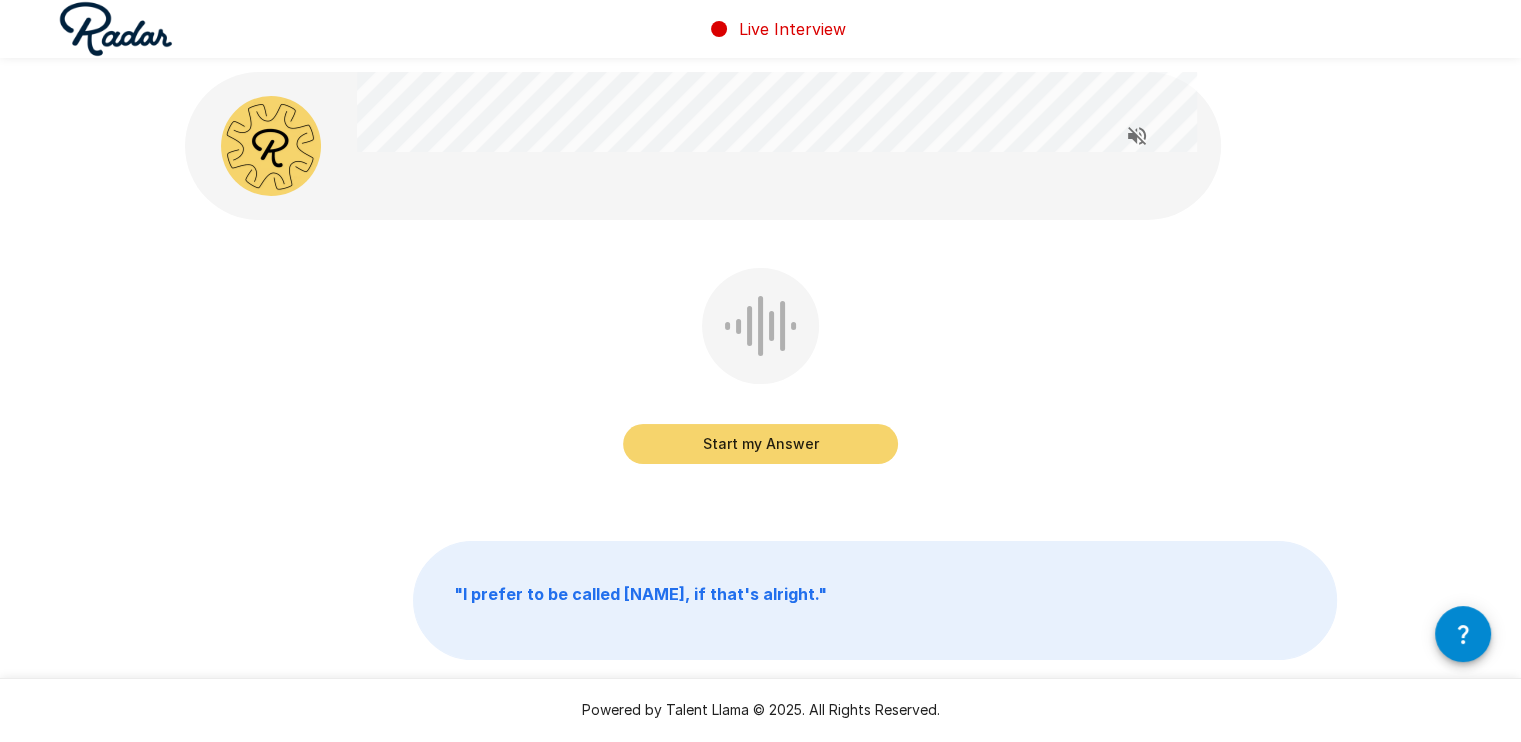 click on "Start my Answer" at bounding box center (760, 444) 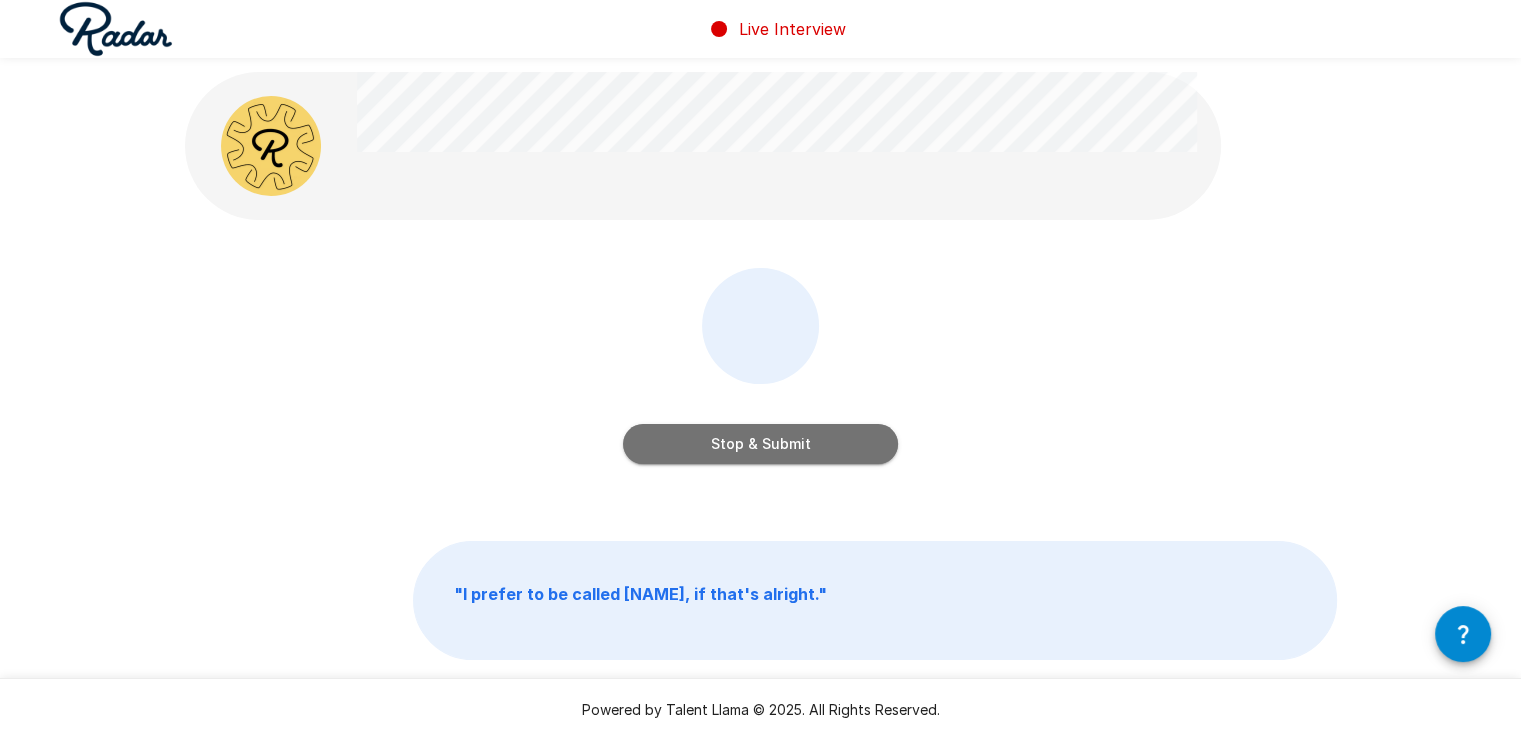 click on "Stop & Submit" at bounding box center [760, 444] 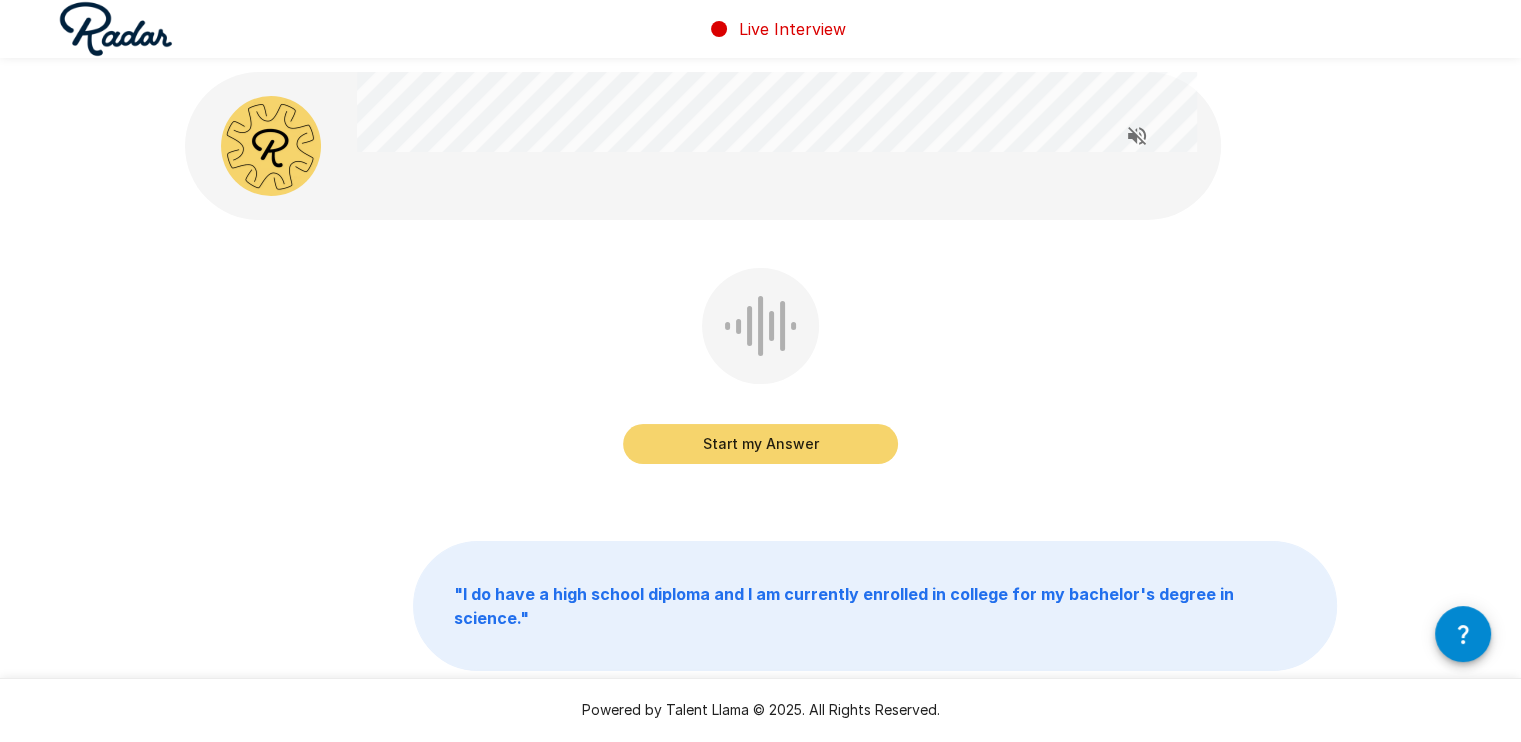 click on "Start my Answer" at bounding box center [760, 444] 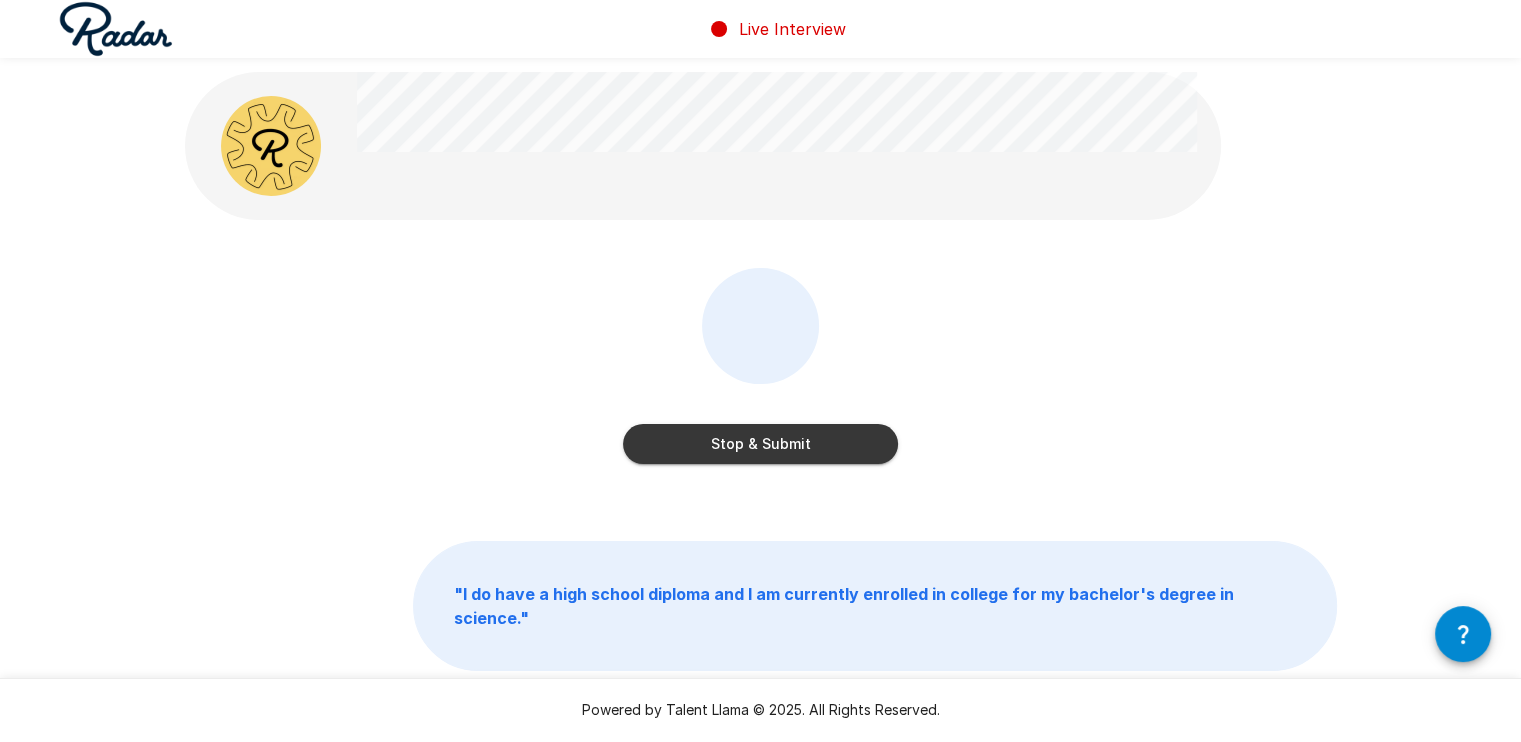 click on "Stop & Submit" at bounding box center [760, 444] 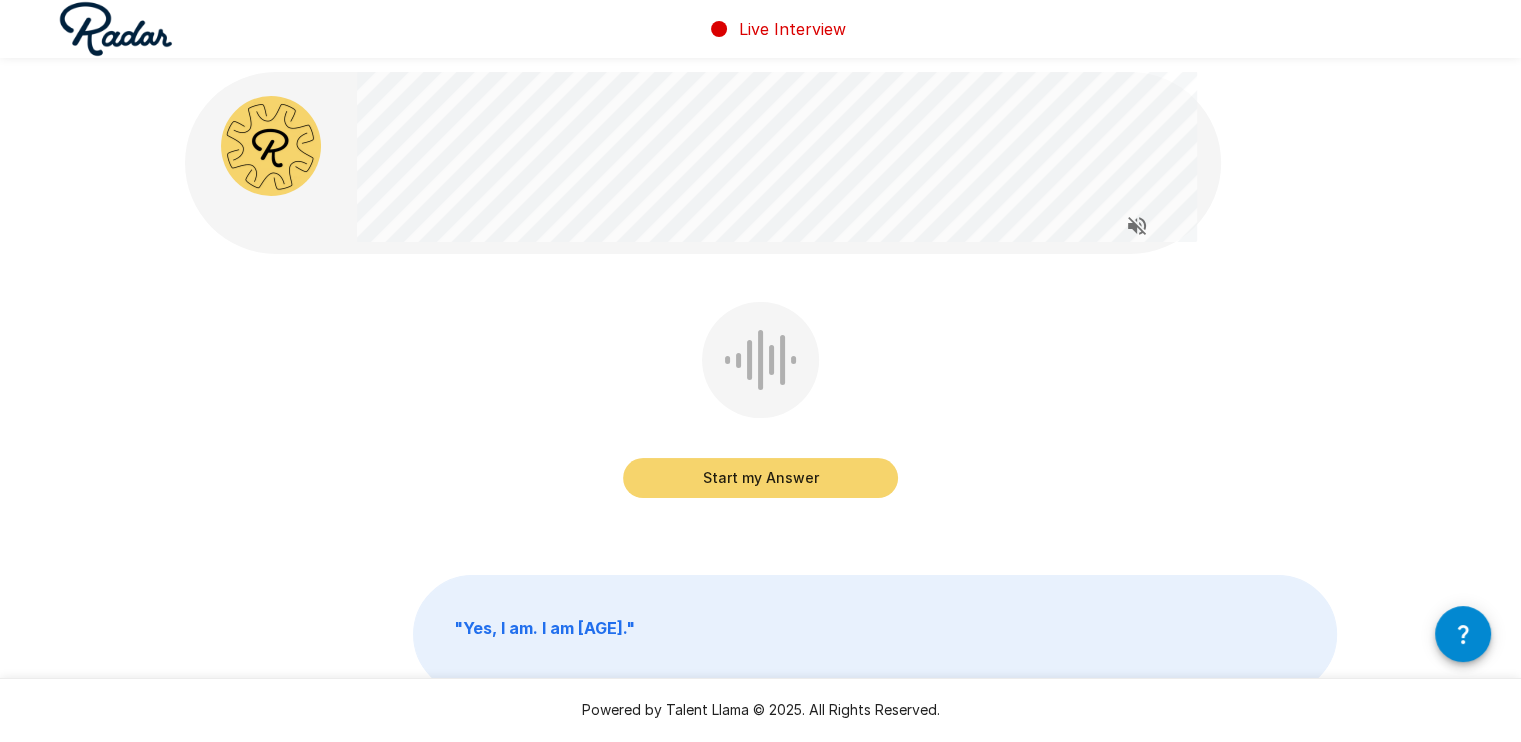 click on "Start my Answer" at bounding box center [760, 478] 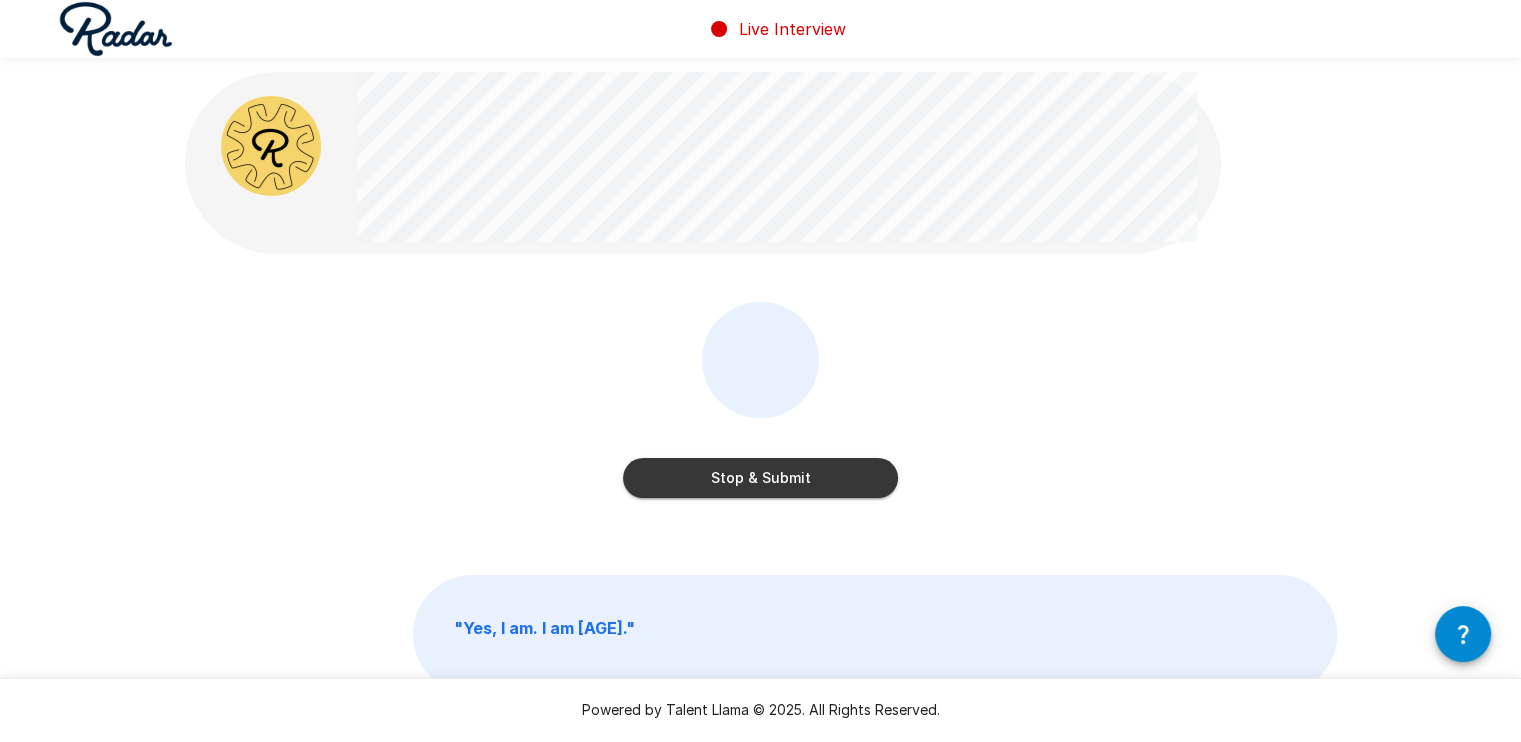 click on "Stop & Submit" at bounding box center (760, 478) 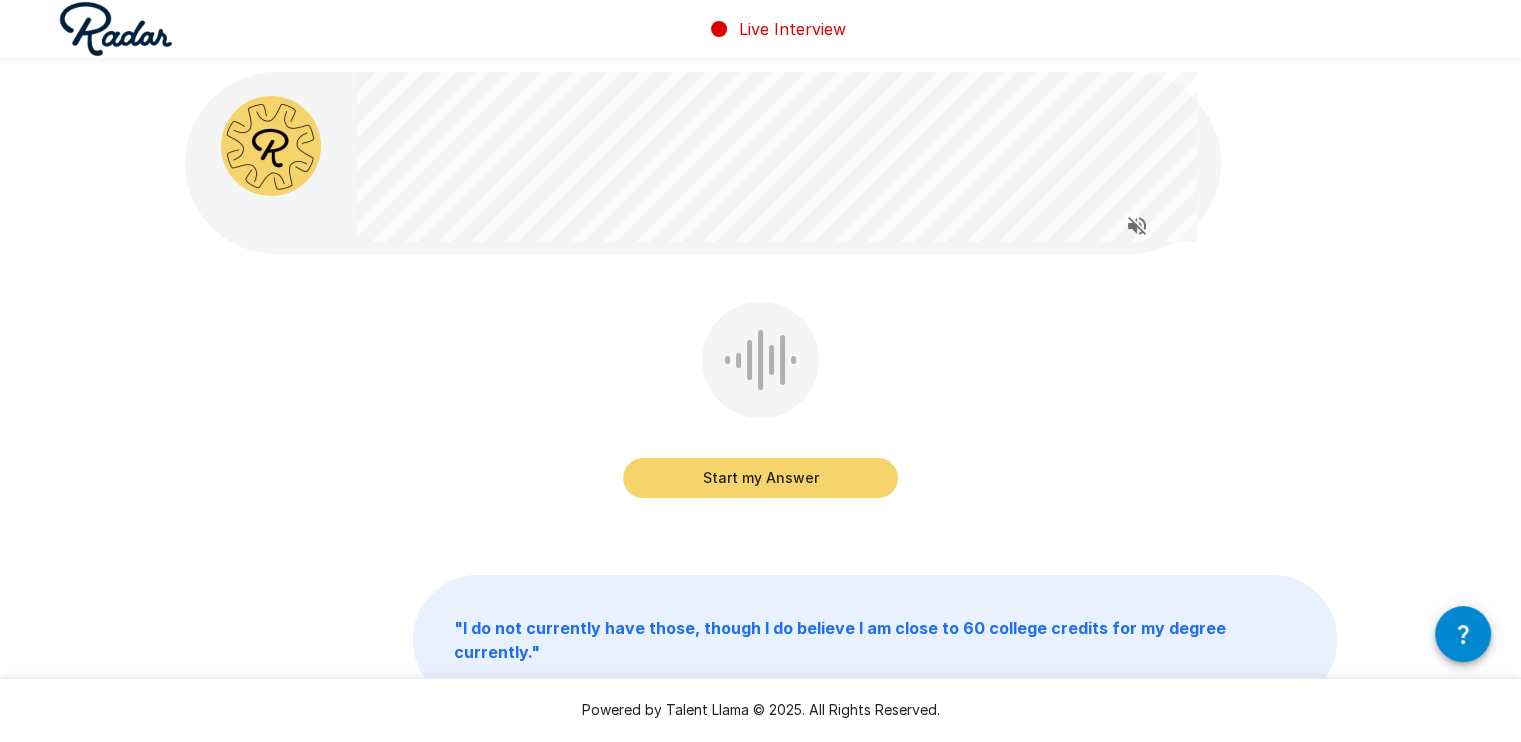 click on "Start my Answer" at bounding box center [760, 478] 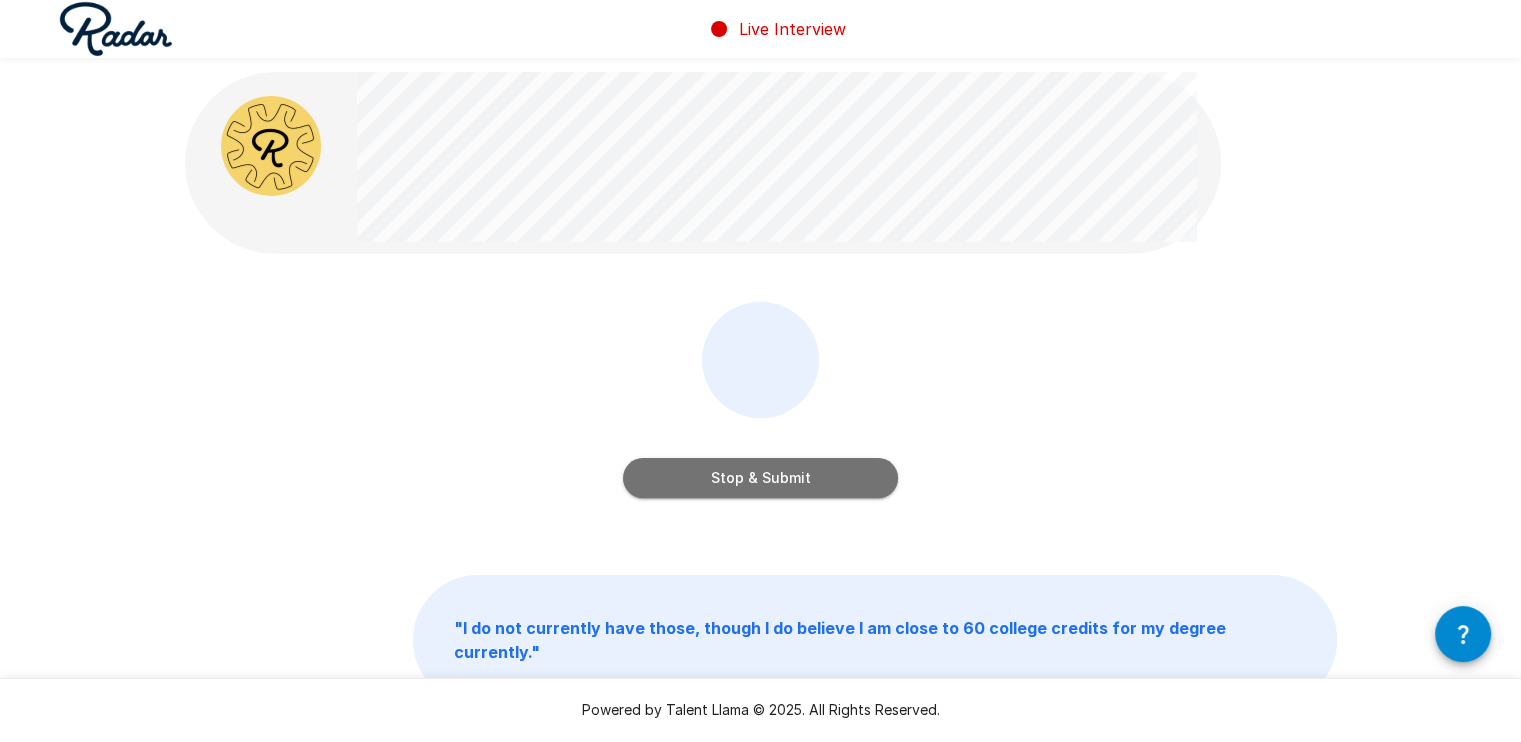 click on "Stop & Submit" at bounding box center [760, 478] 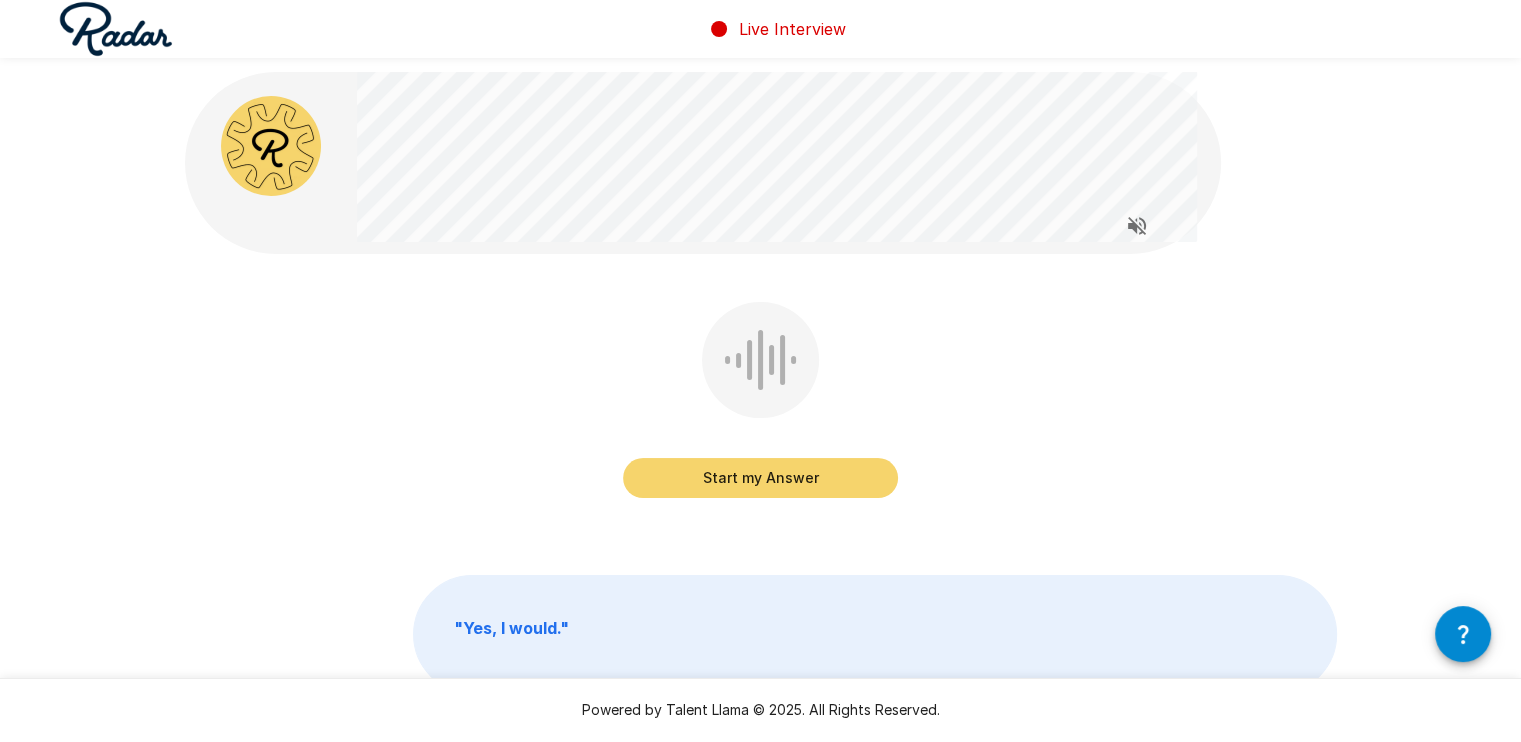click on "Start my Answer" at bounding box center [760, 478] 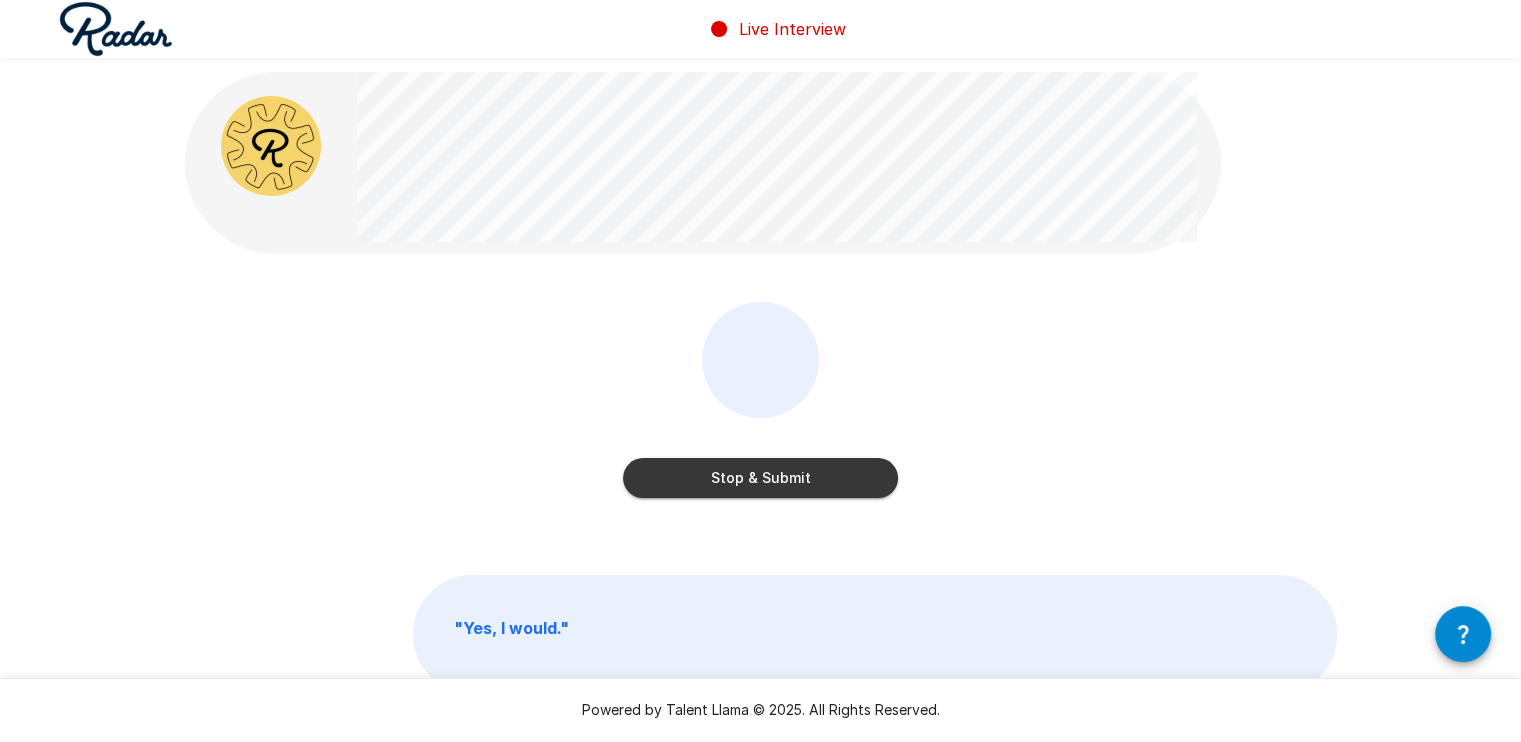 click on "Stop & Submit" at bounding box center [760, 478] 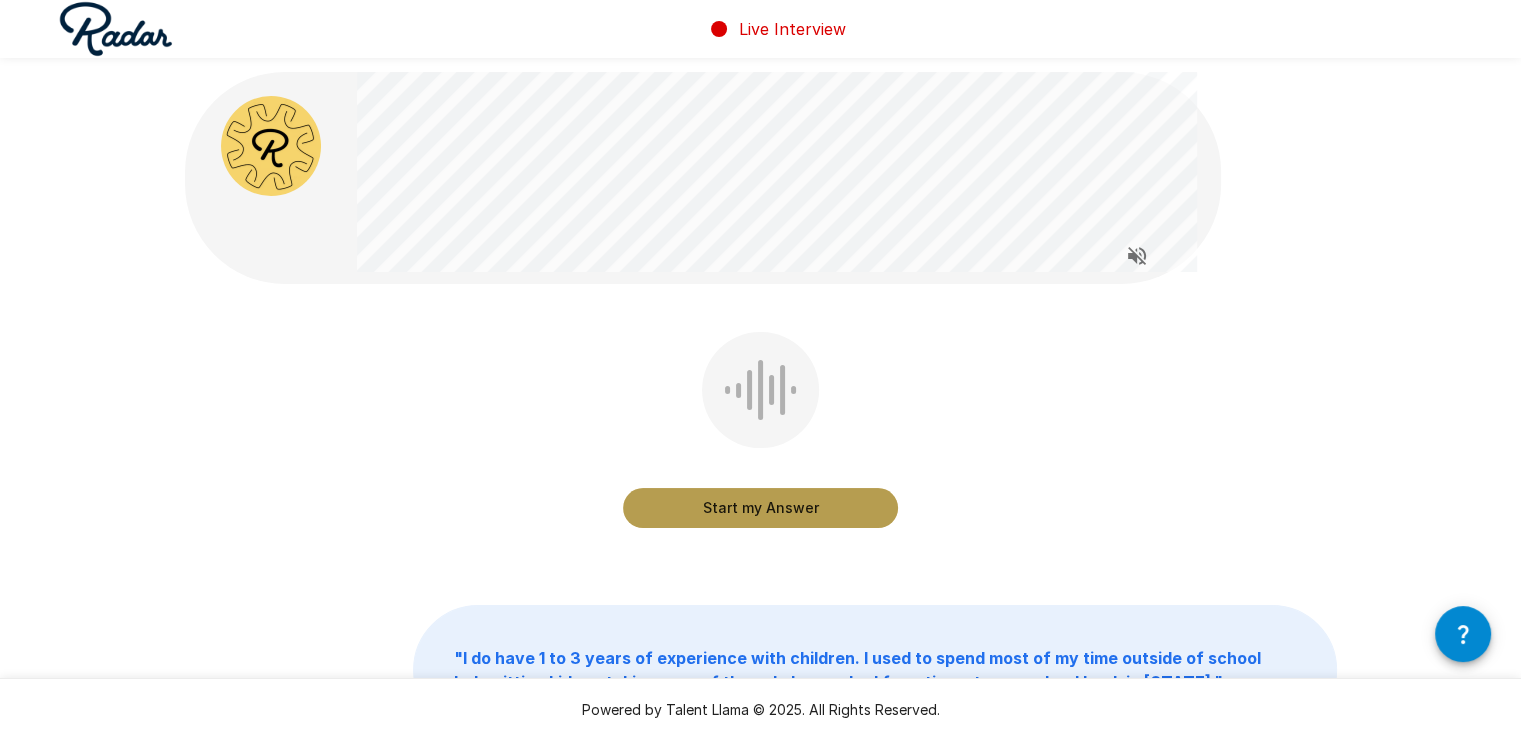 click on "Start my Answer" at bounding box center (760, 508) 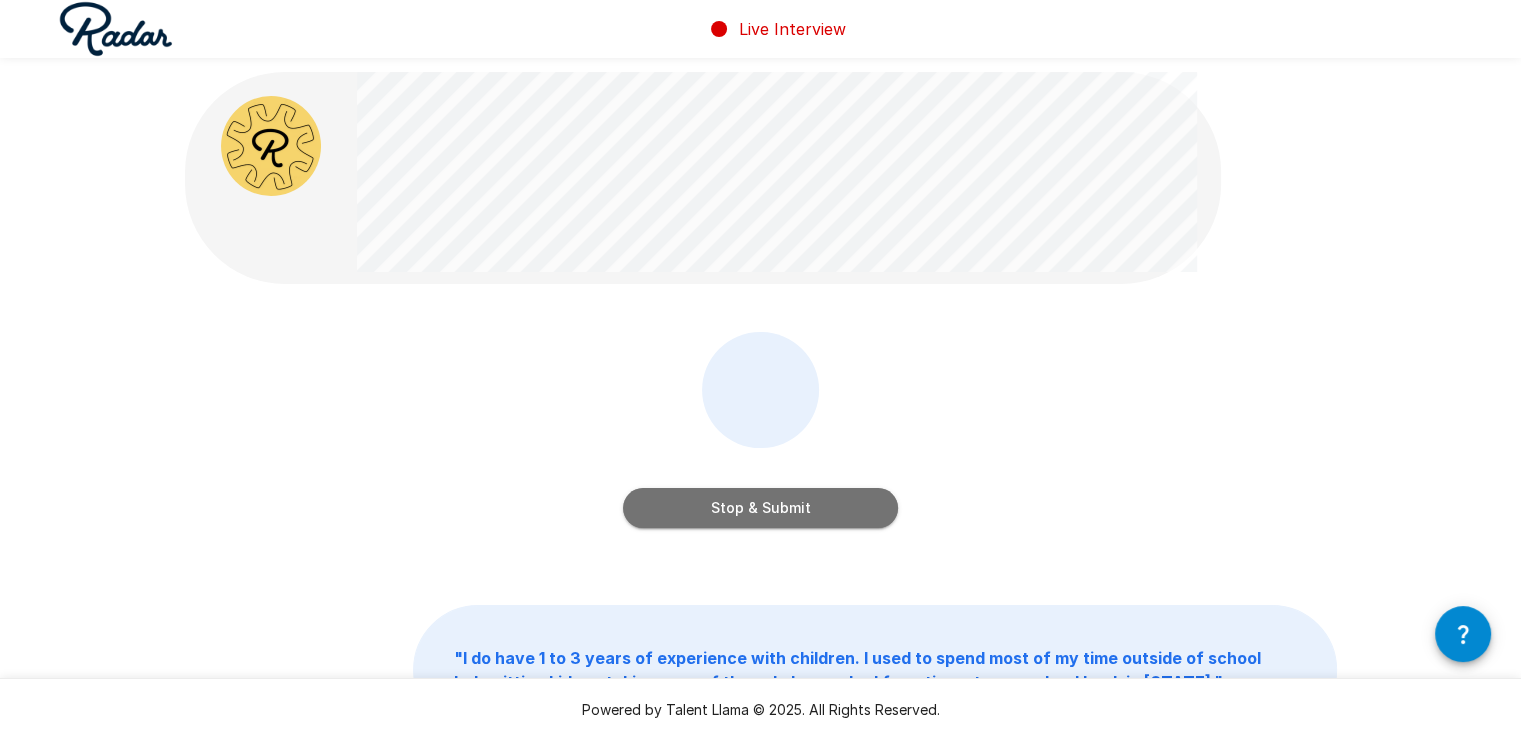 click on "Stop & Submit" at bounding box center [760, 508] 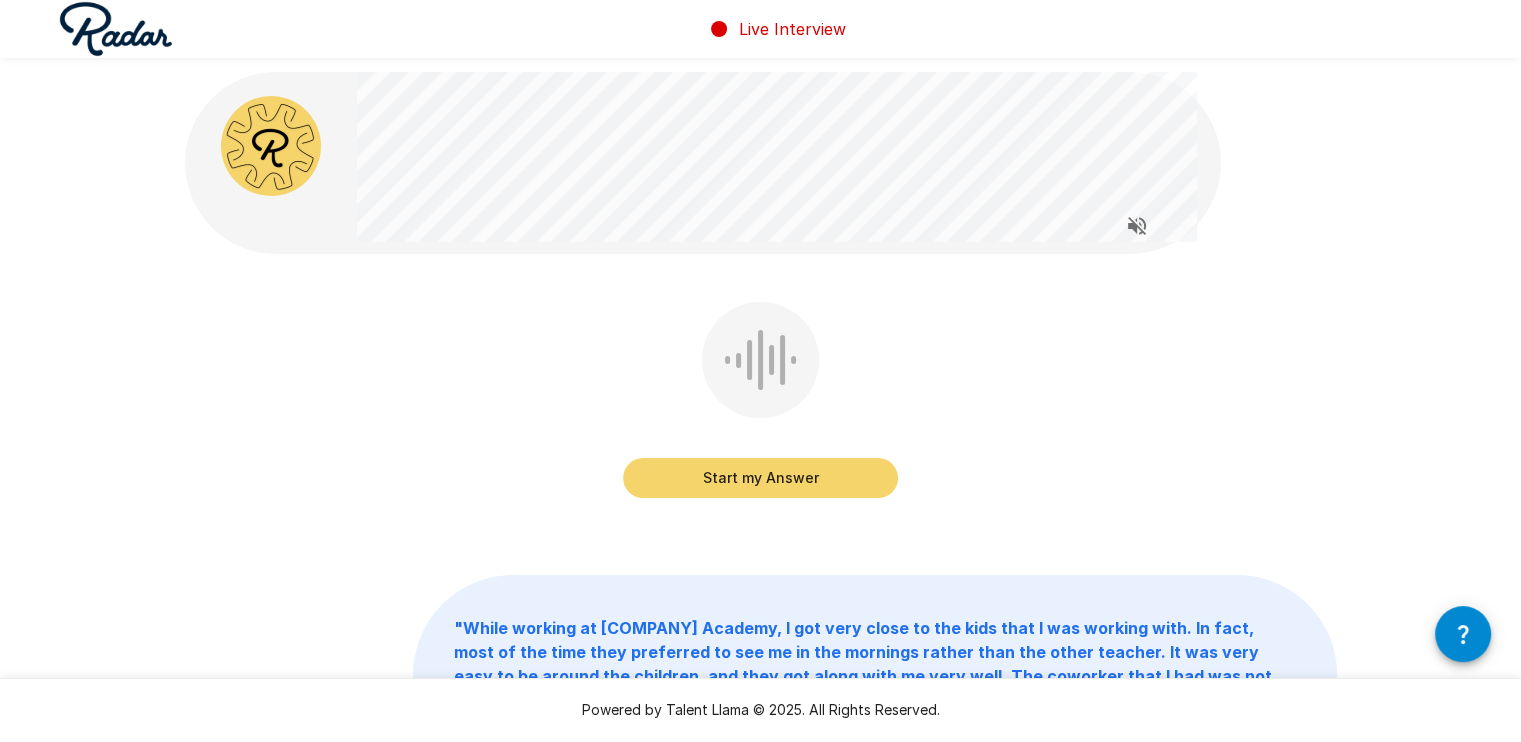 click on "Start my Answer" at bounding box center [760, 478] 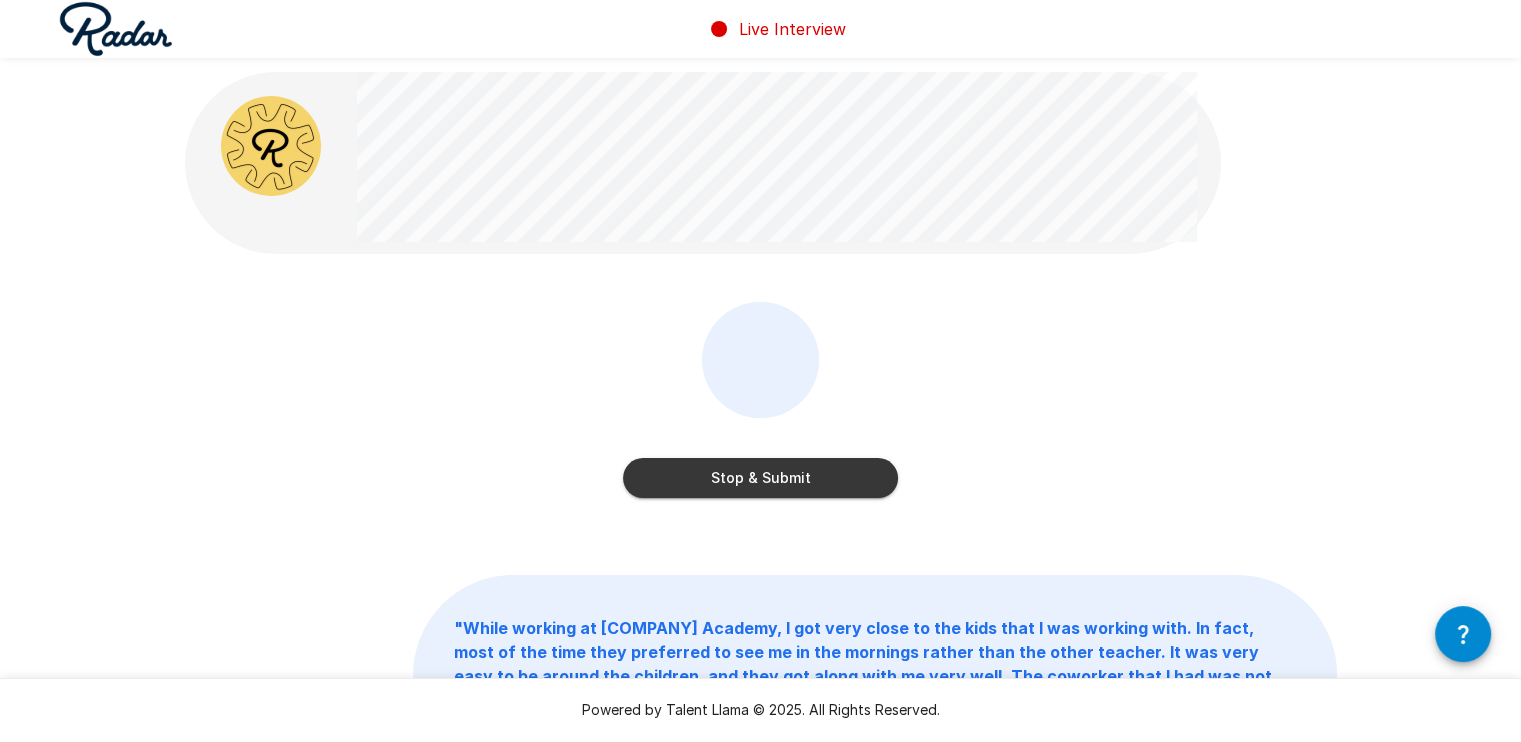 click on "Stop & Submit" at bounding box center (760, 478) 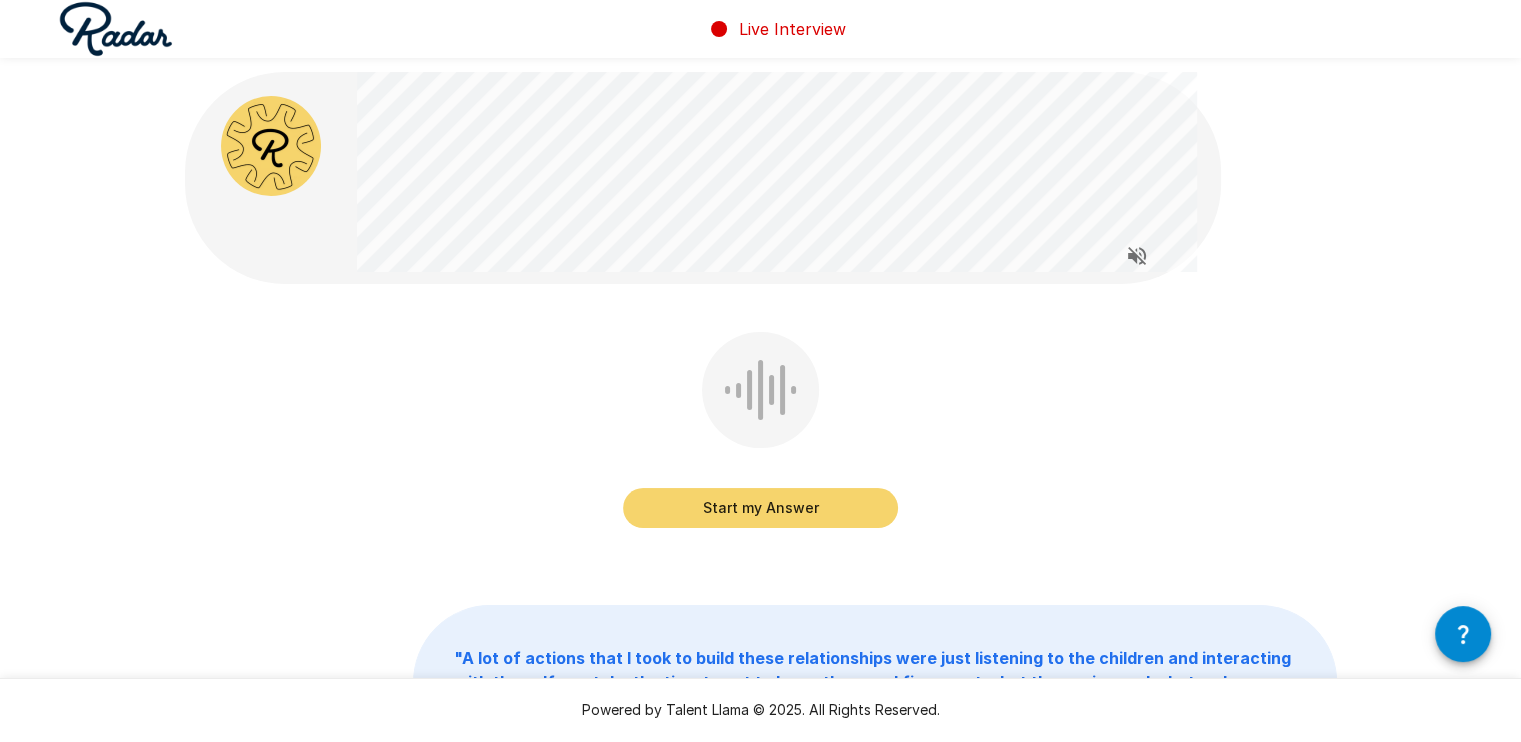 click on "Start my Answer" at bounding box center [760, 508] 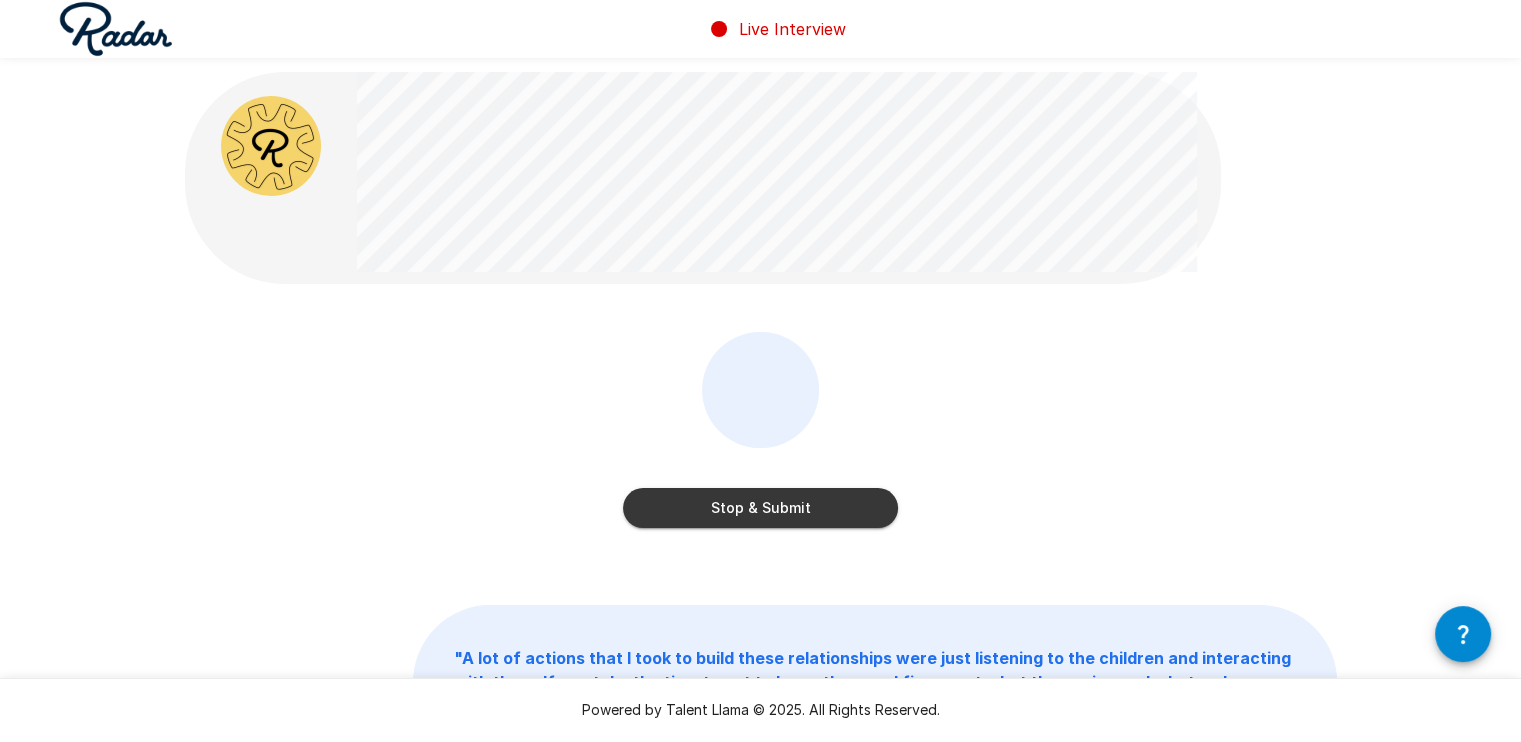 click on "Stop & Submit" at bounding box center [760, 508] 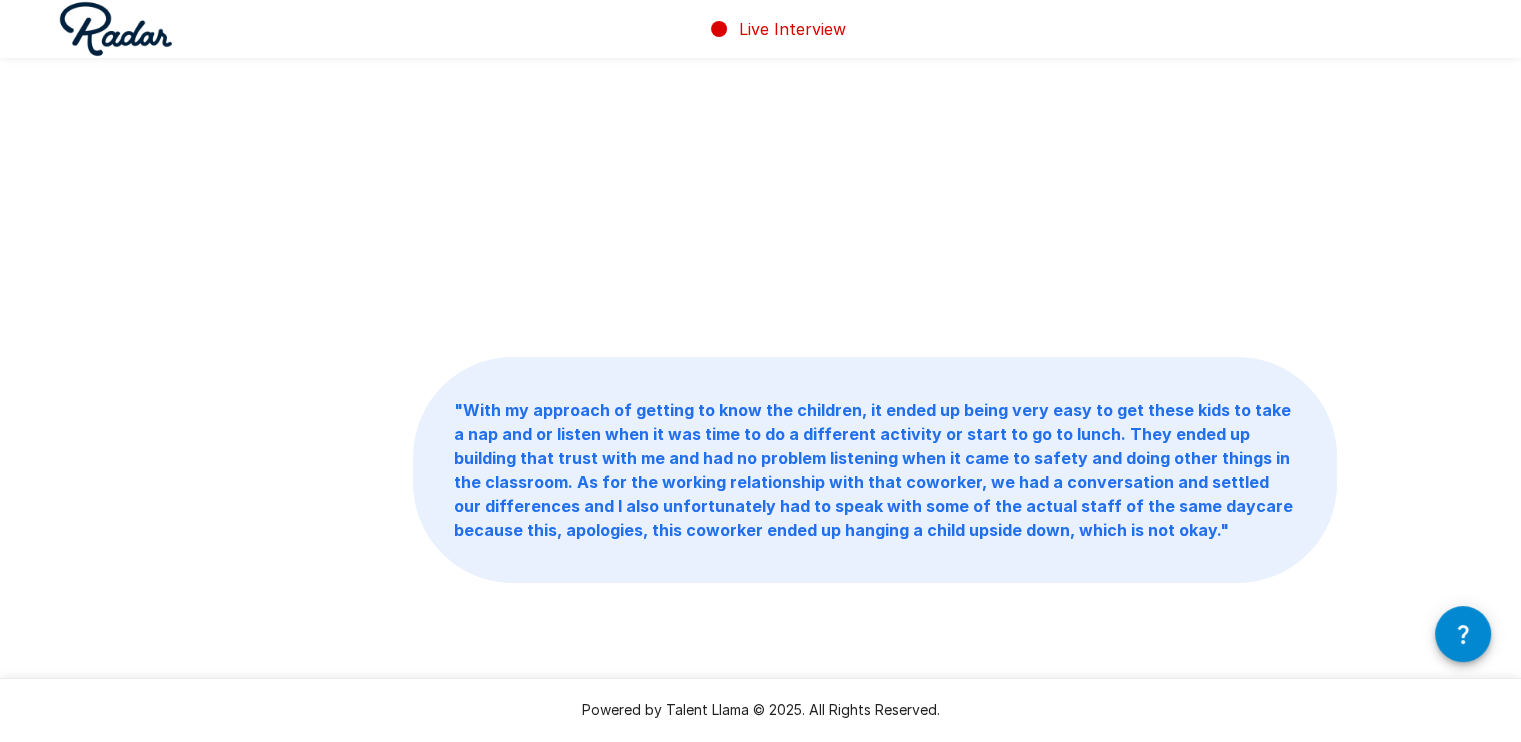 scroll, scrollTop: 0, scrollLeft: 0, axis: both 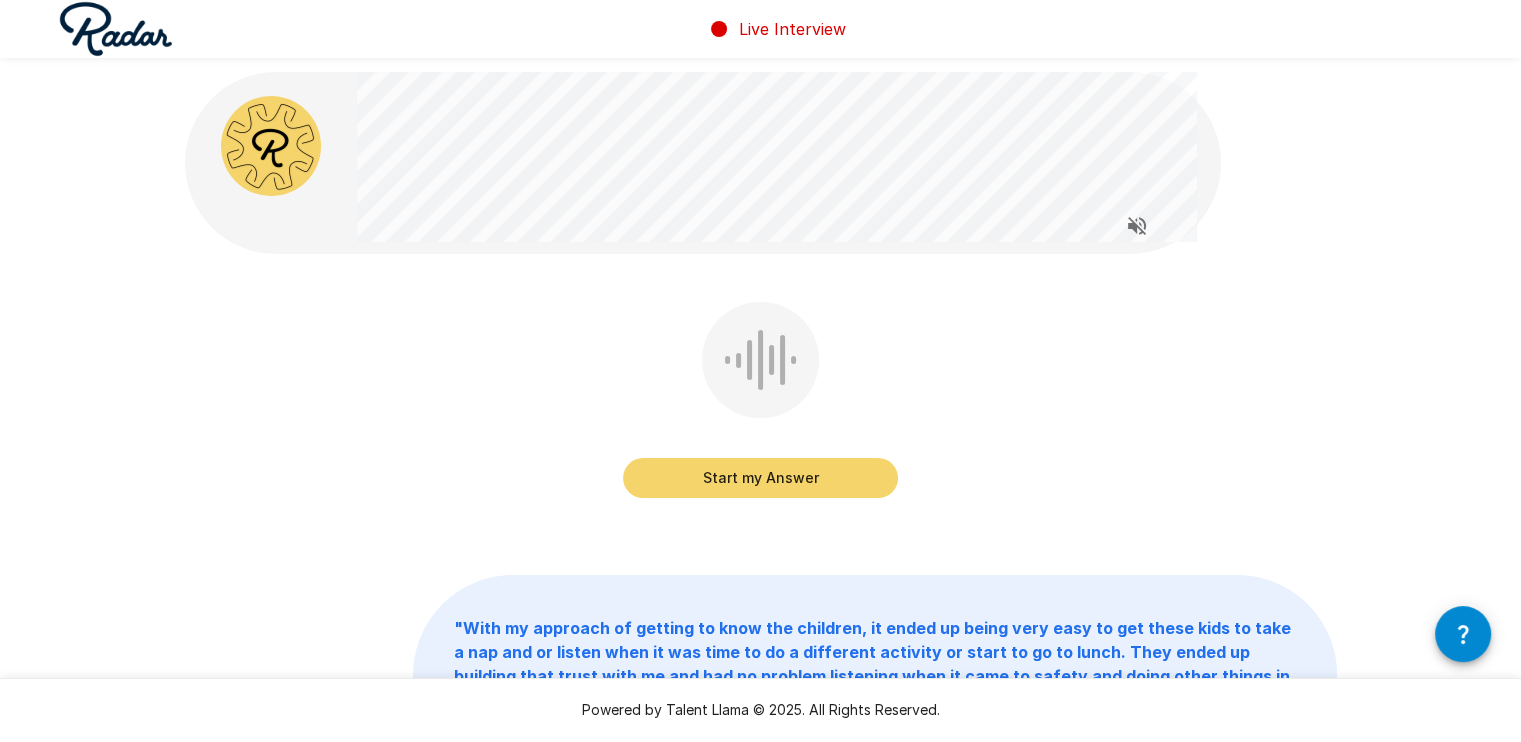 click on "Start my Answer" at bounding box center [760, 478] 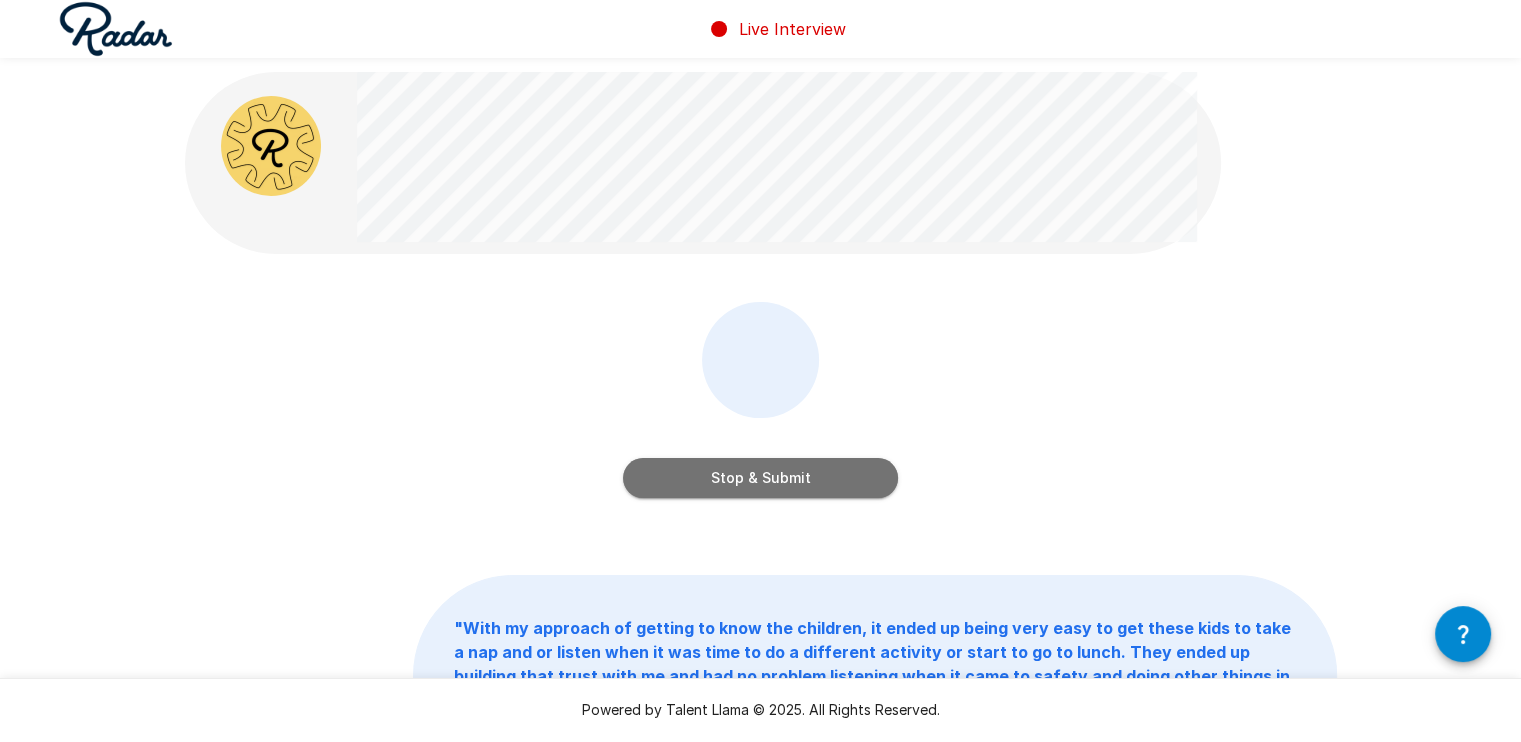 click on "Stop & Submit" at bounding box center [760, 478] 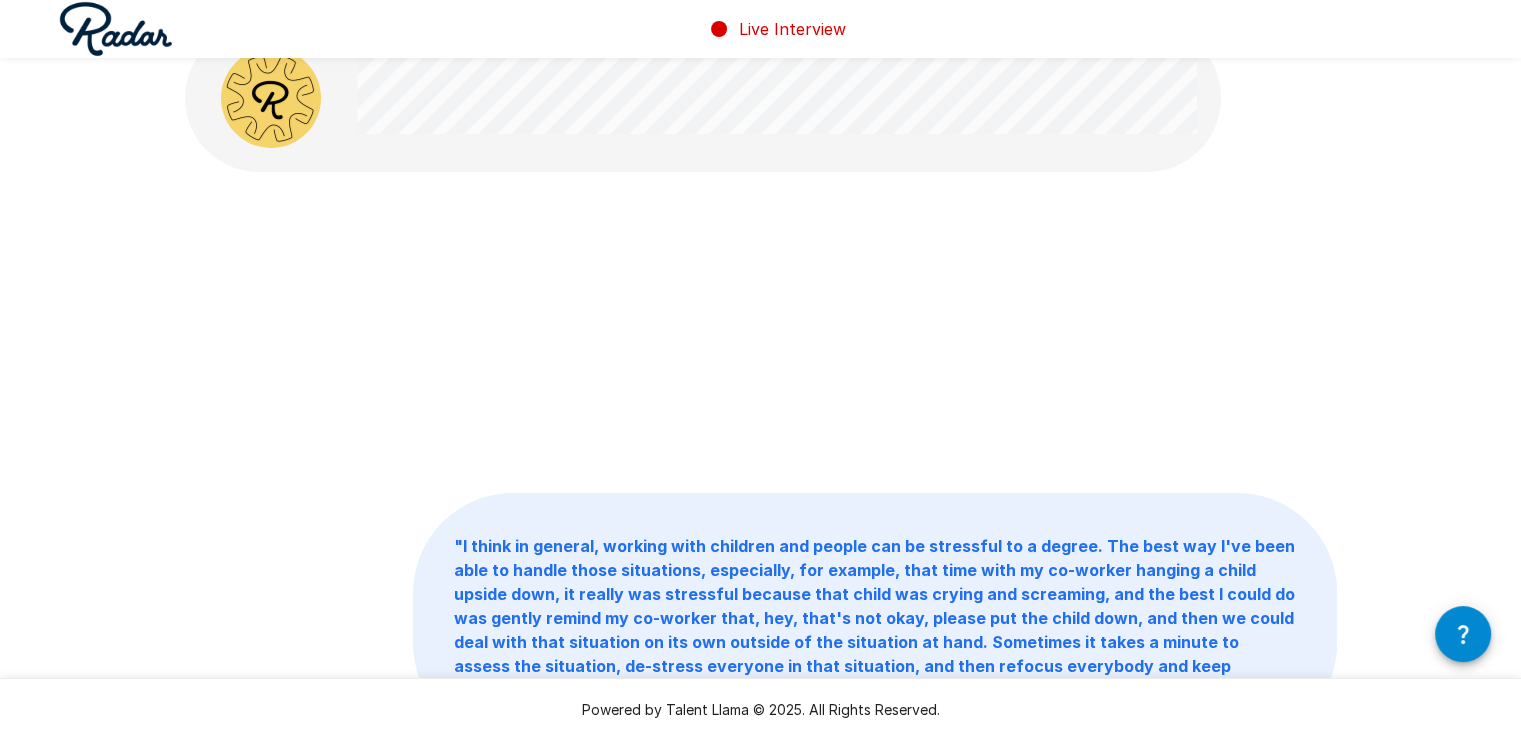 scroll, scrollTop: 0, scrollLeft: 0, axis: both 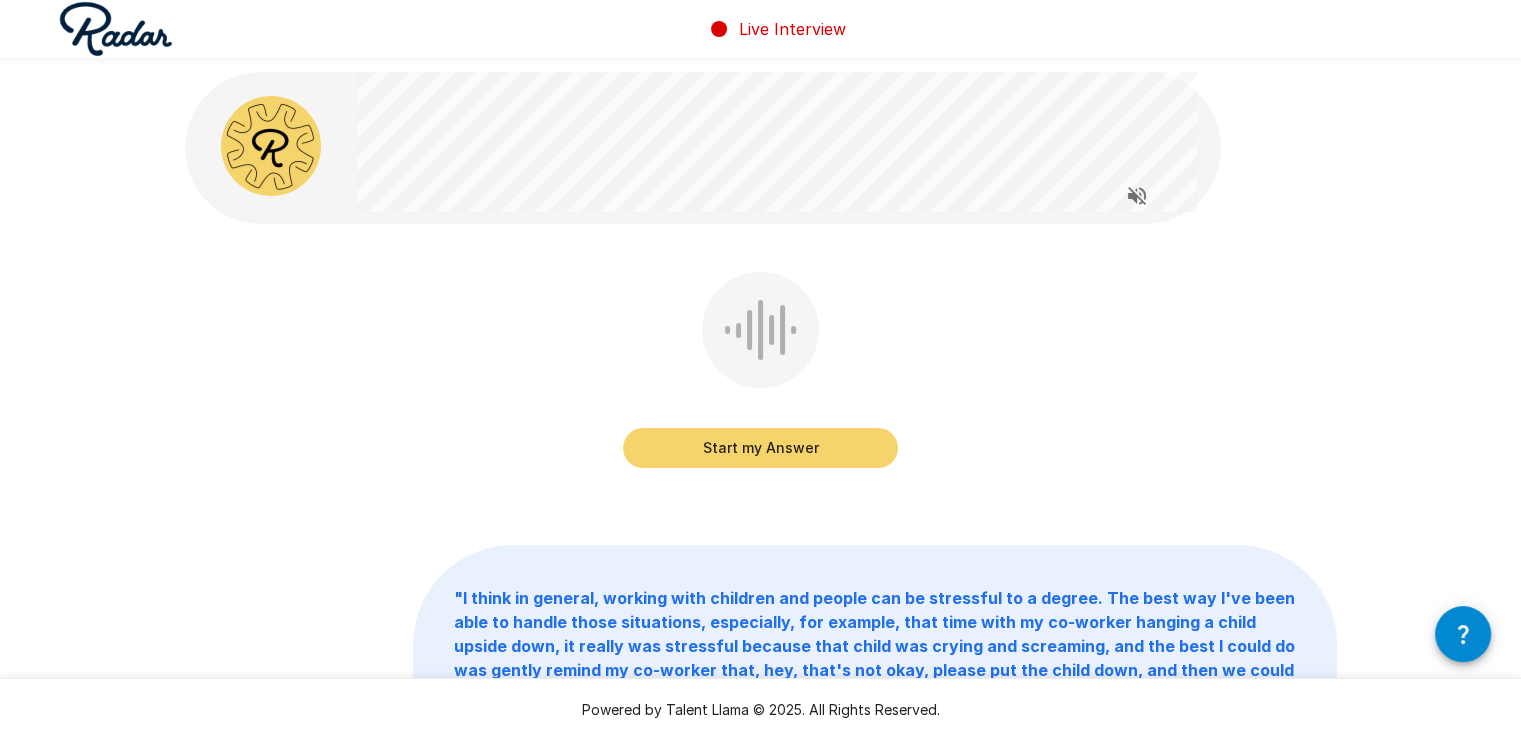 click on "Start my Answer" at bounding box center (760, 448) 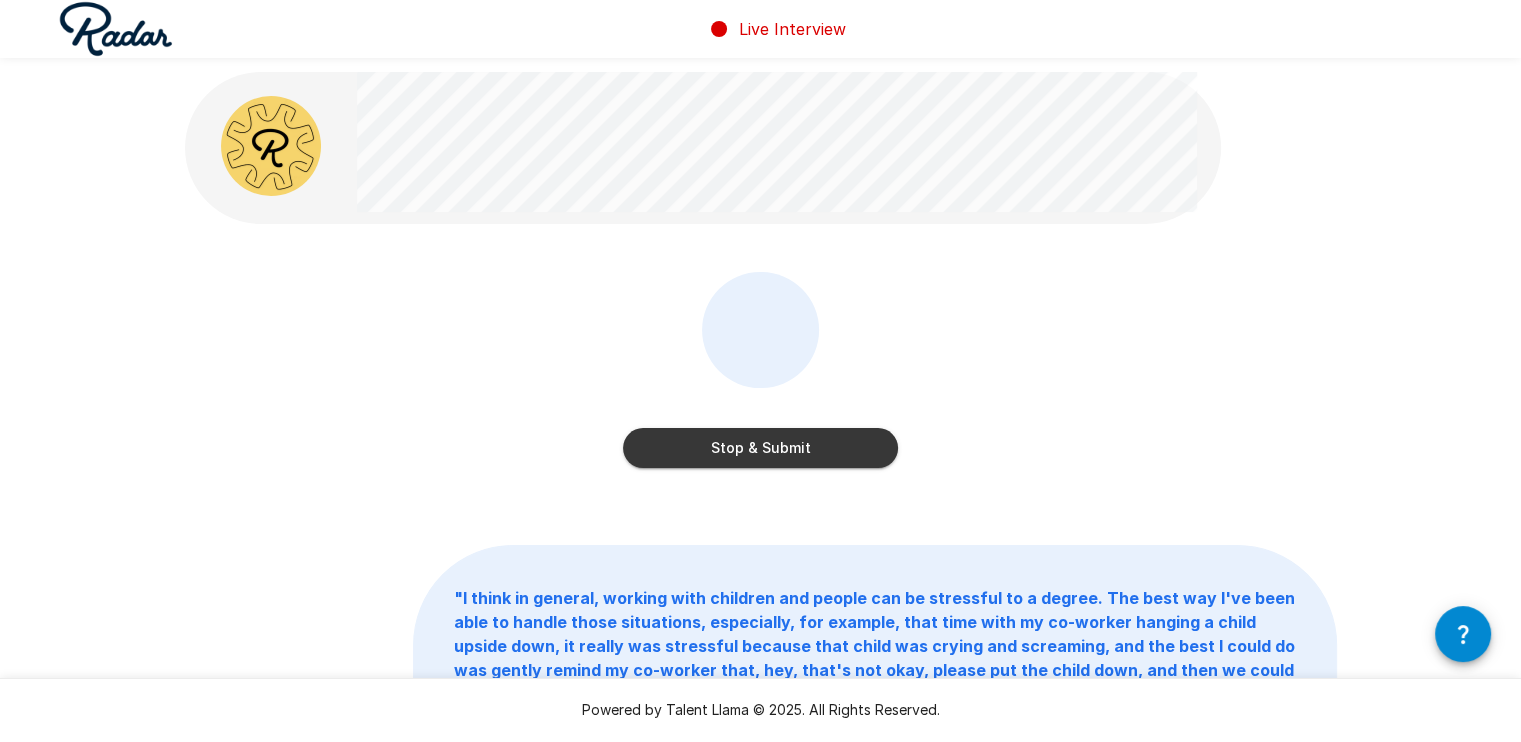 click on "Stop & Submit" at bounding box center (760, 374) 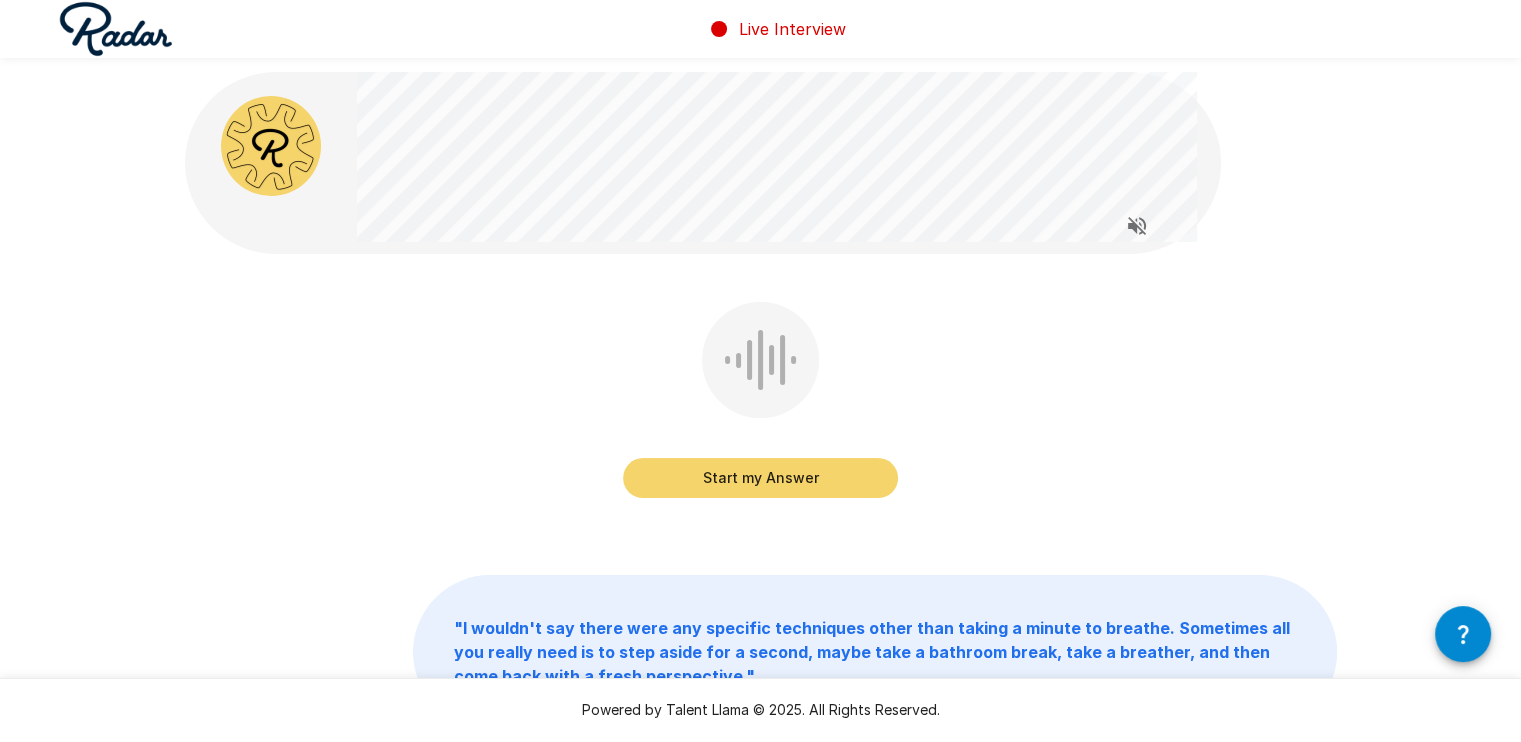 click on "Start my Answer" at bounding box center [760, 478] 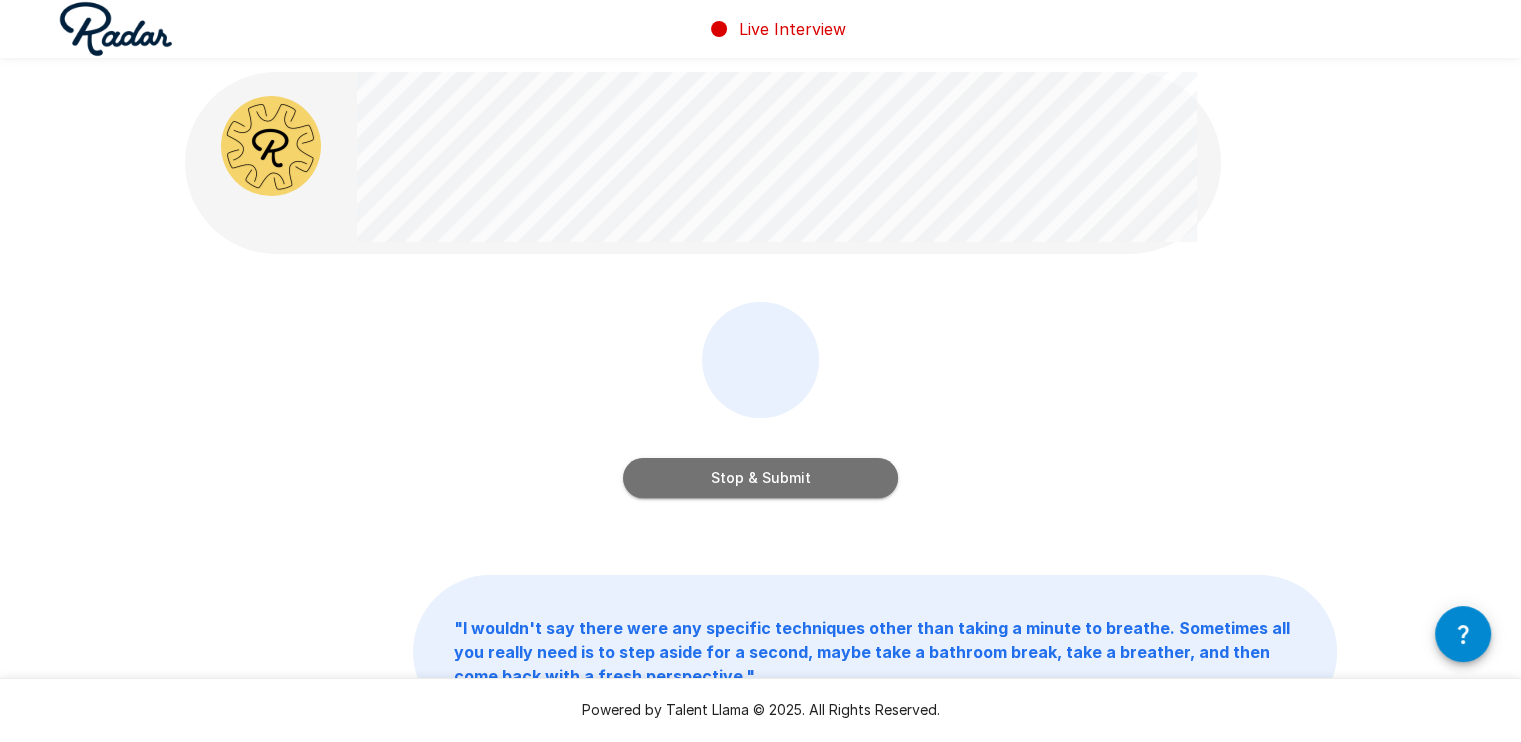 click on "Stop & Submit" at bounding box center (760, 478) 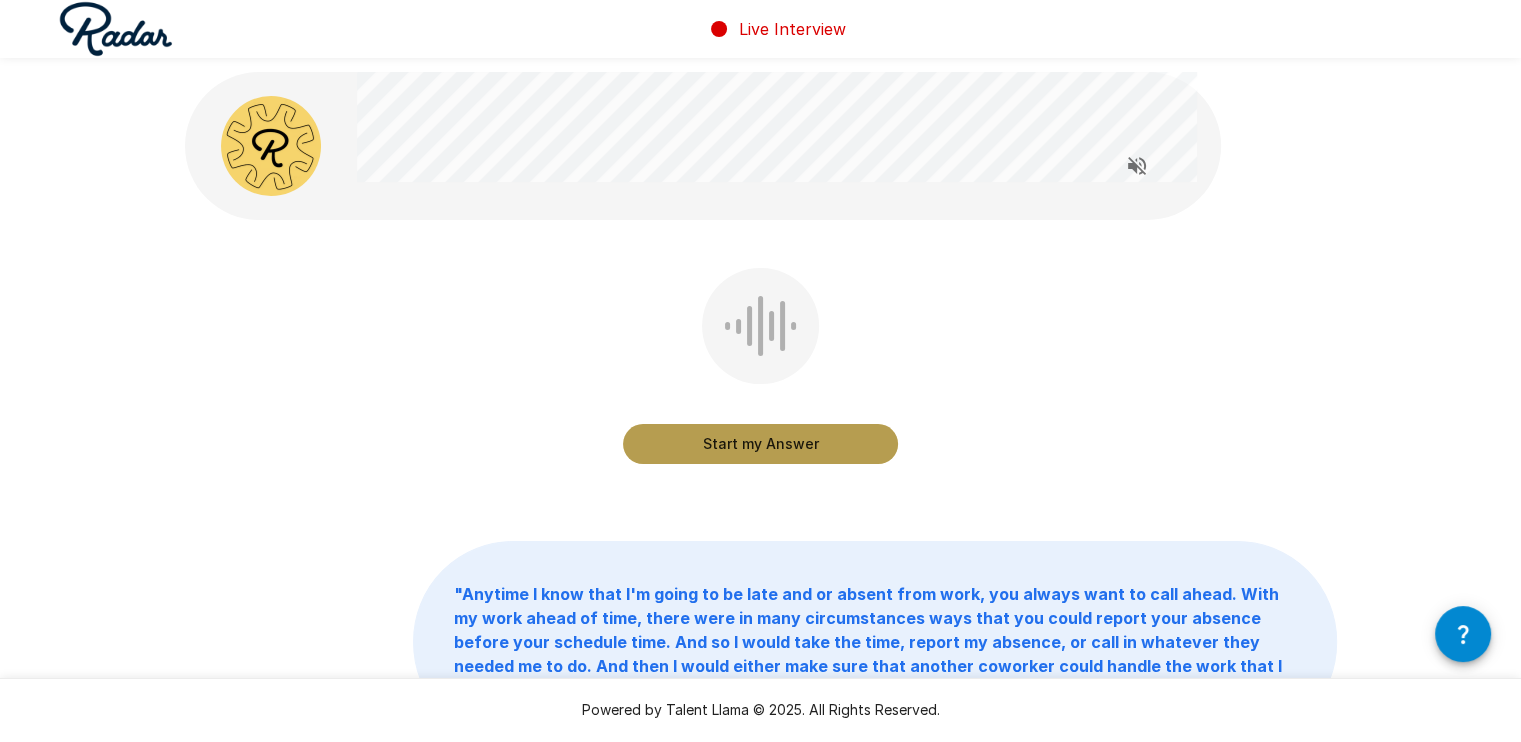 click on "Start my Answer" at bounding box center [760, 444] 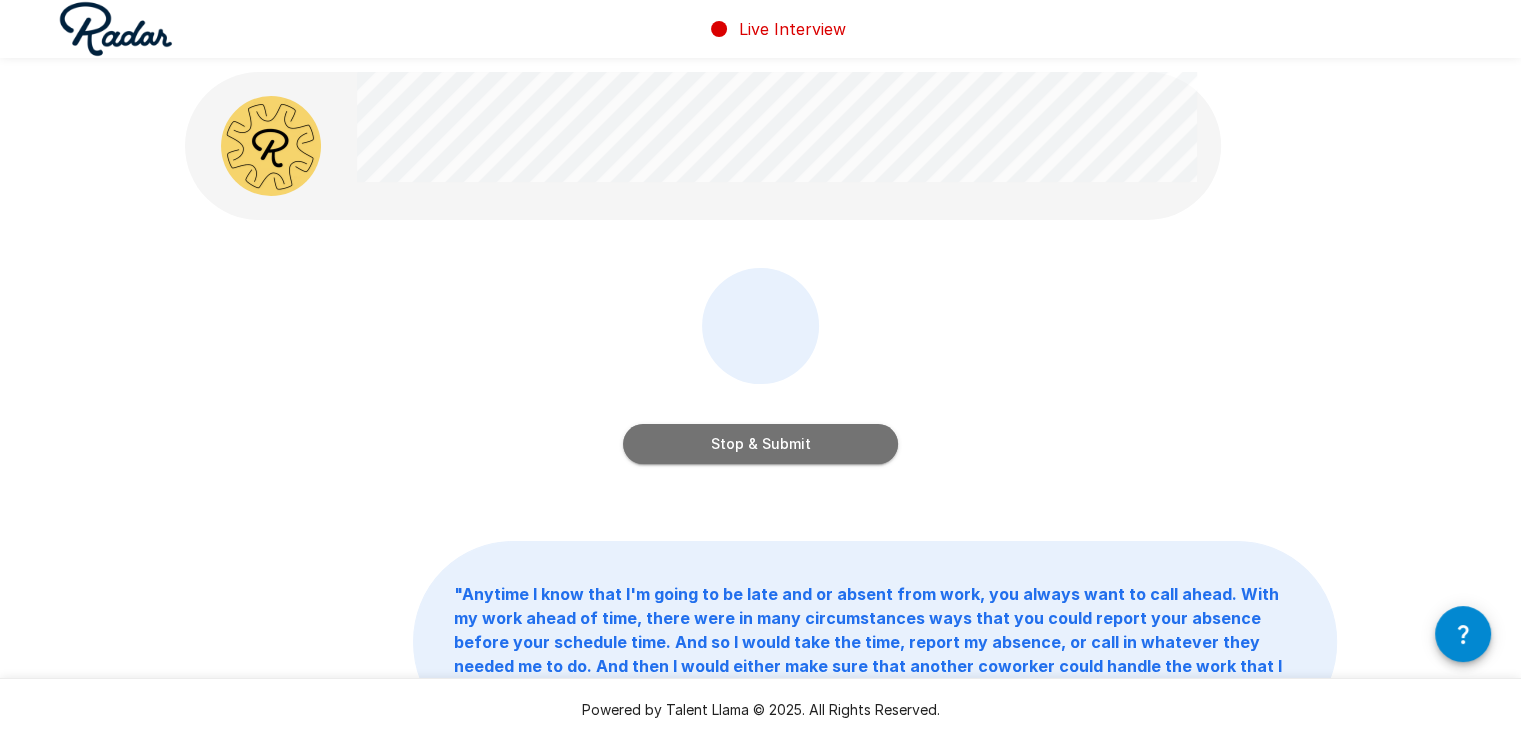 click on "Stop & Submit" at bounding box center (760, 444) 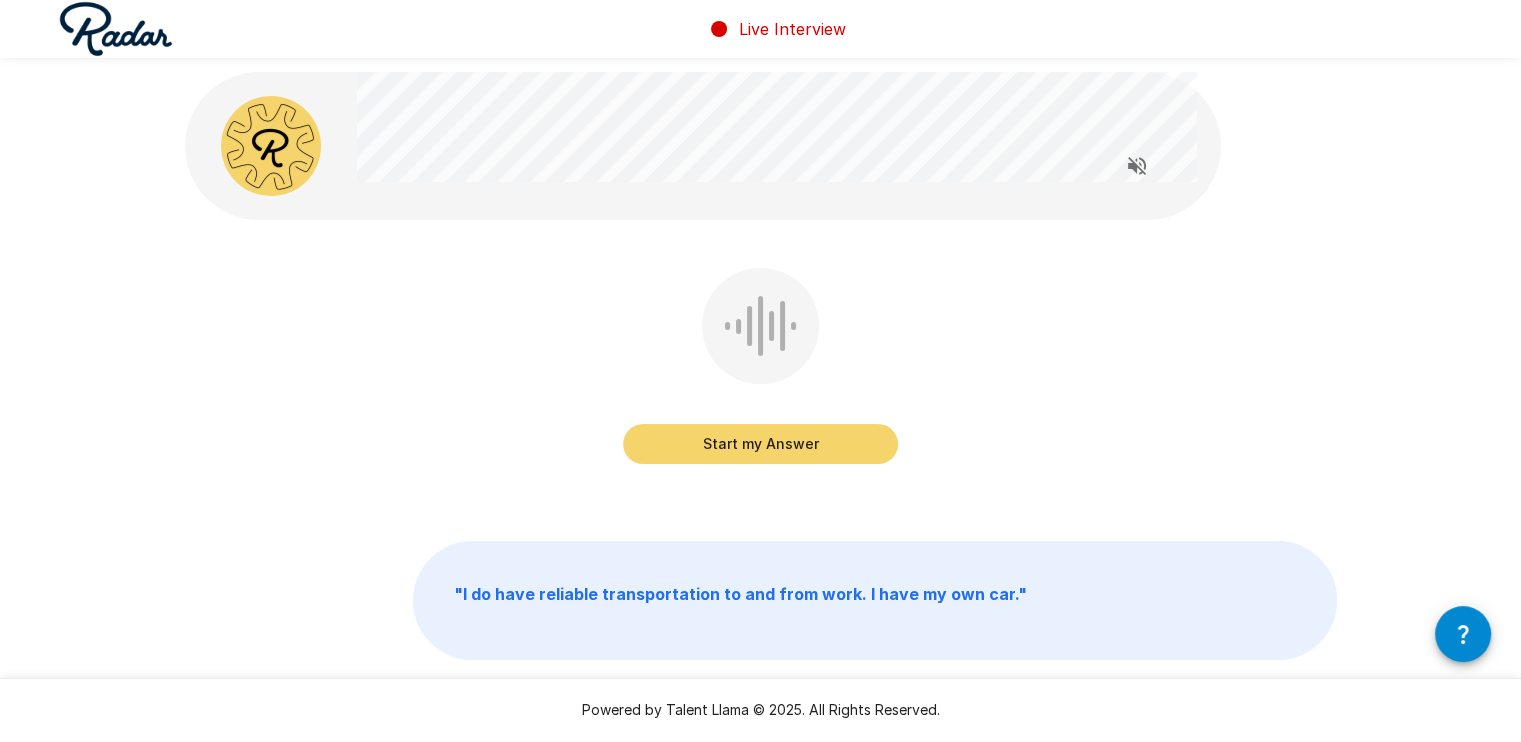 click on "Start my Answer" at bounding box center (760, 444) 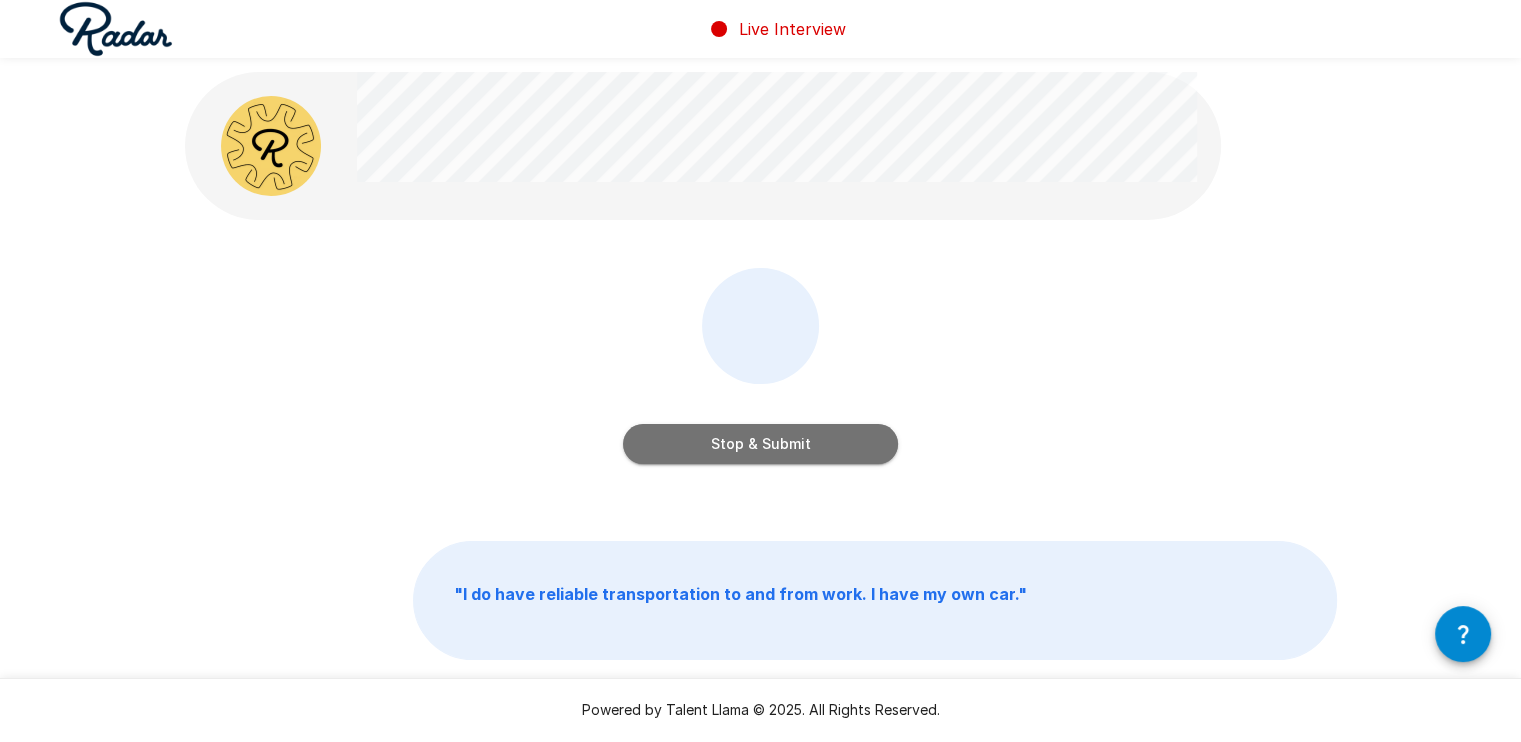 click on "Stop & Submit" at bounding box center (760, 444) 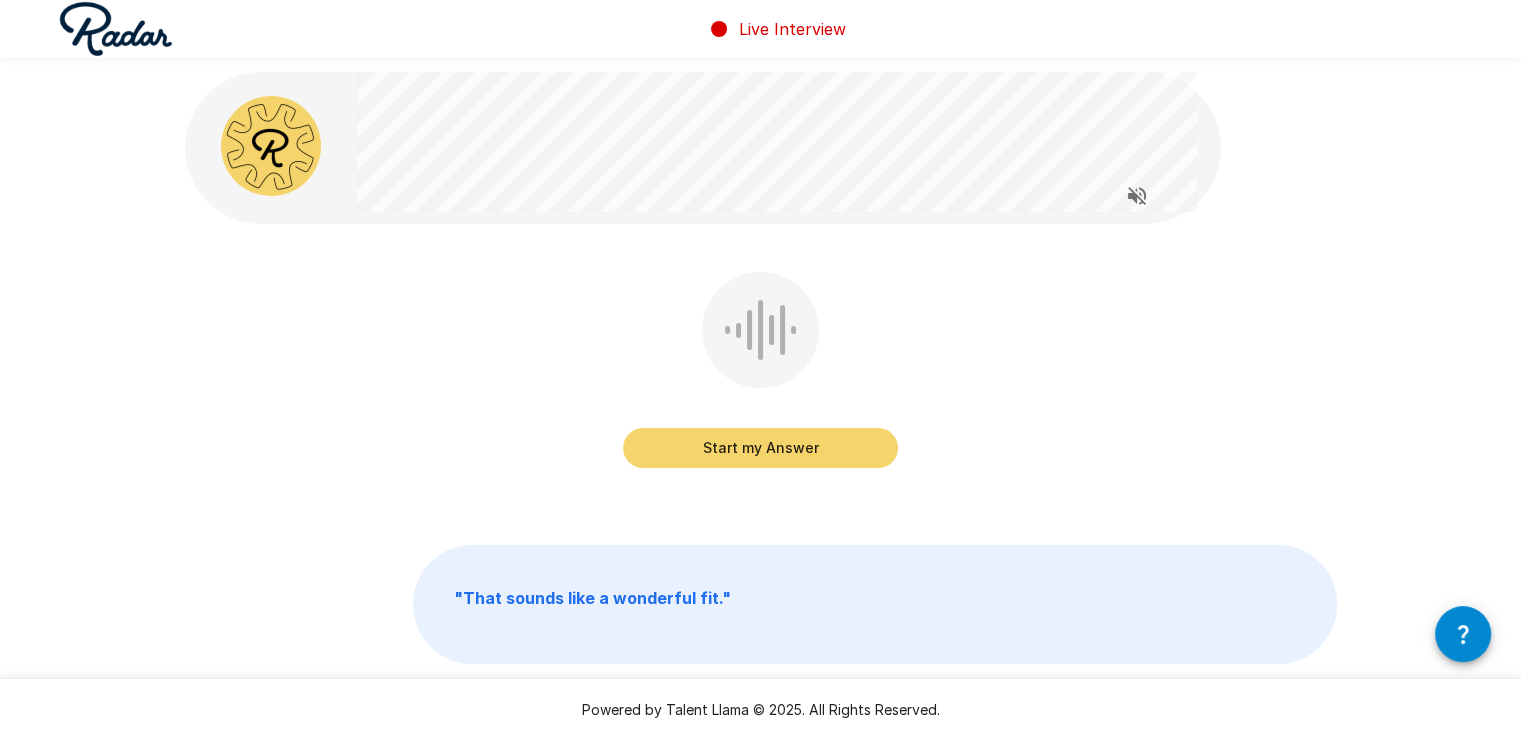 click on "Start my Answer" at bounding box center (760, 448) 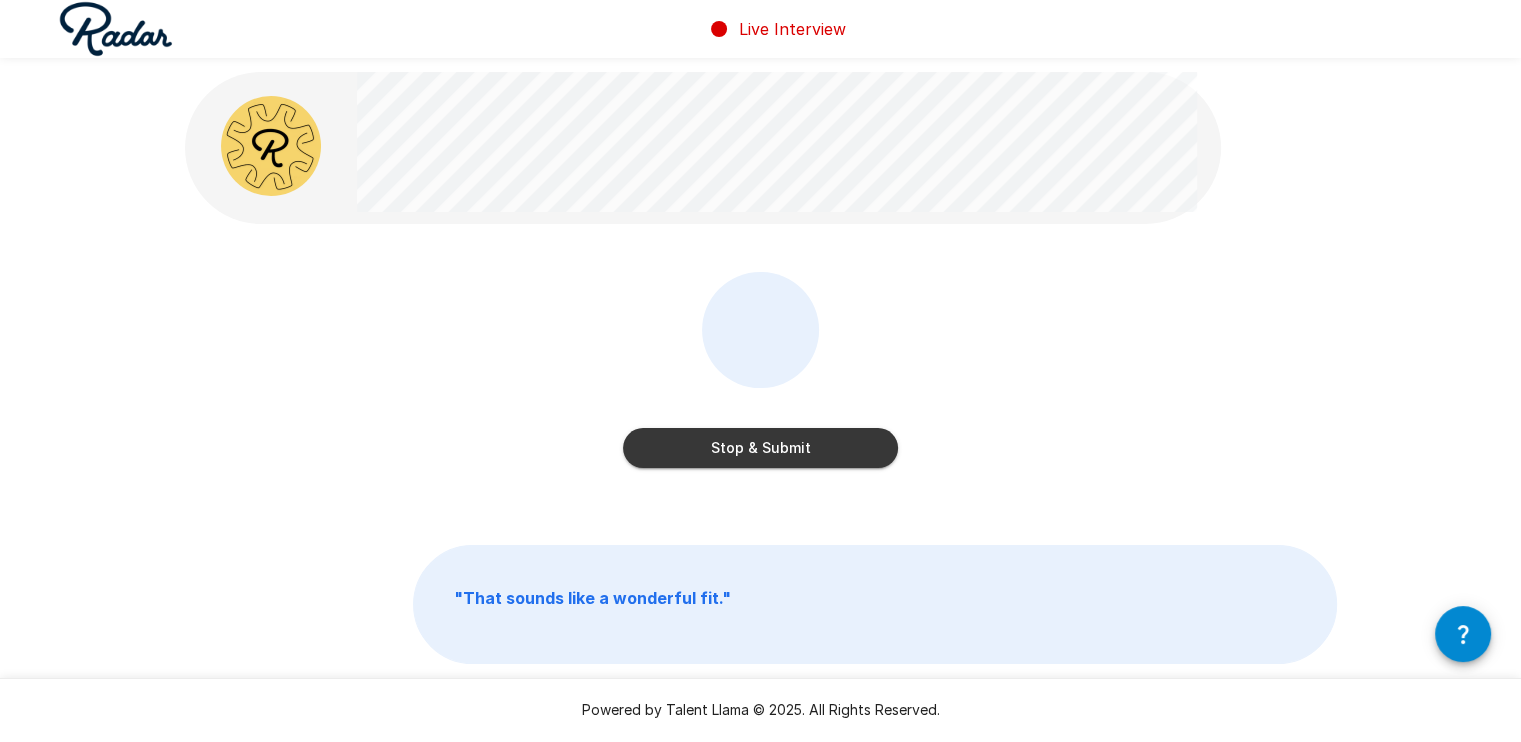 click on "Stop & Submit" at bounding box center [760, 448] 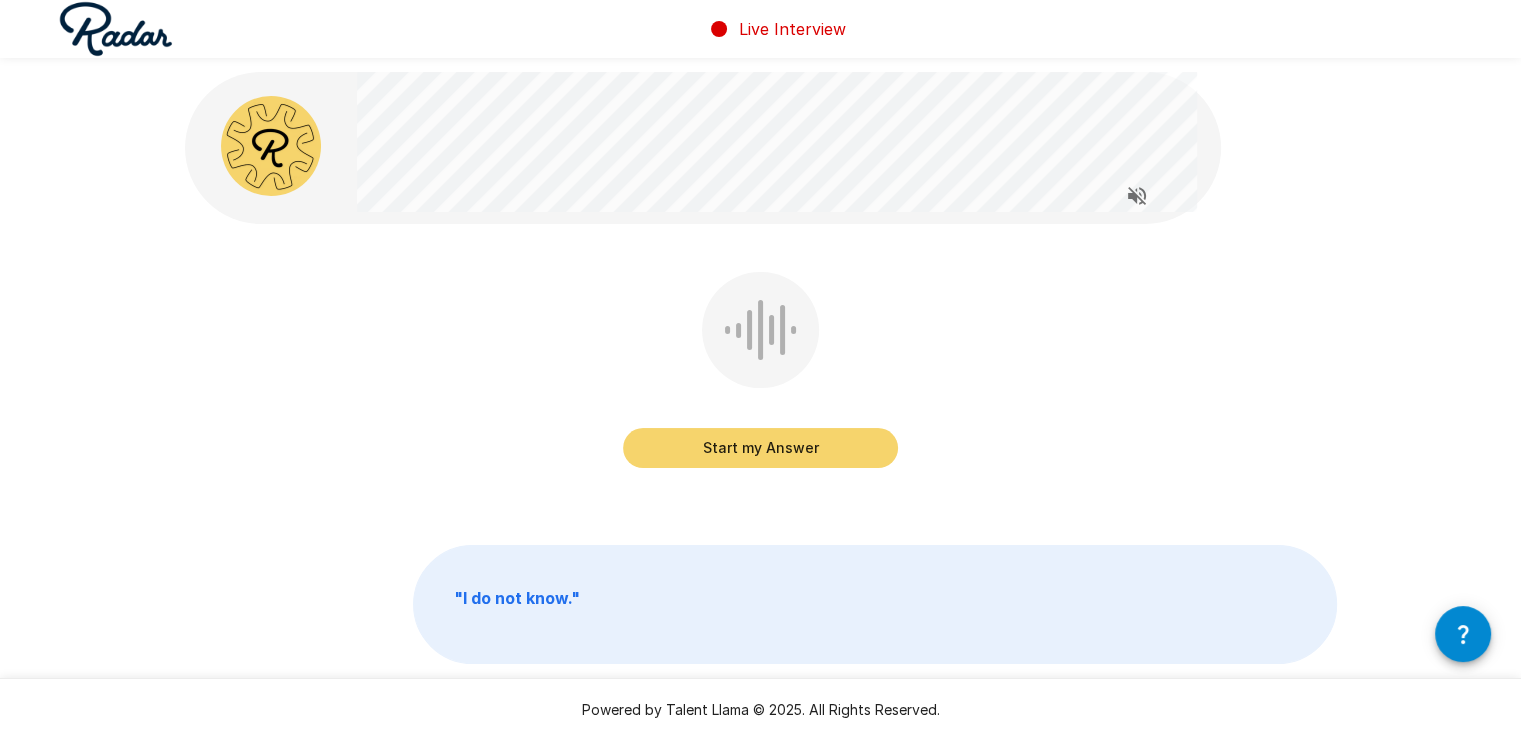 click on "Start my Answer" at bounding box center [760, 448] 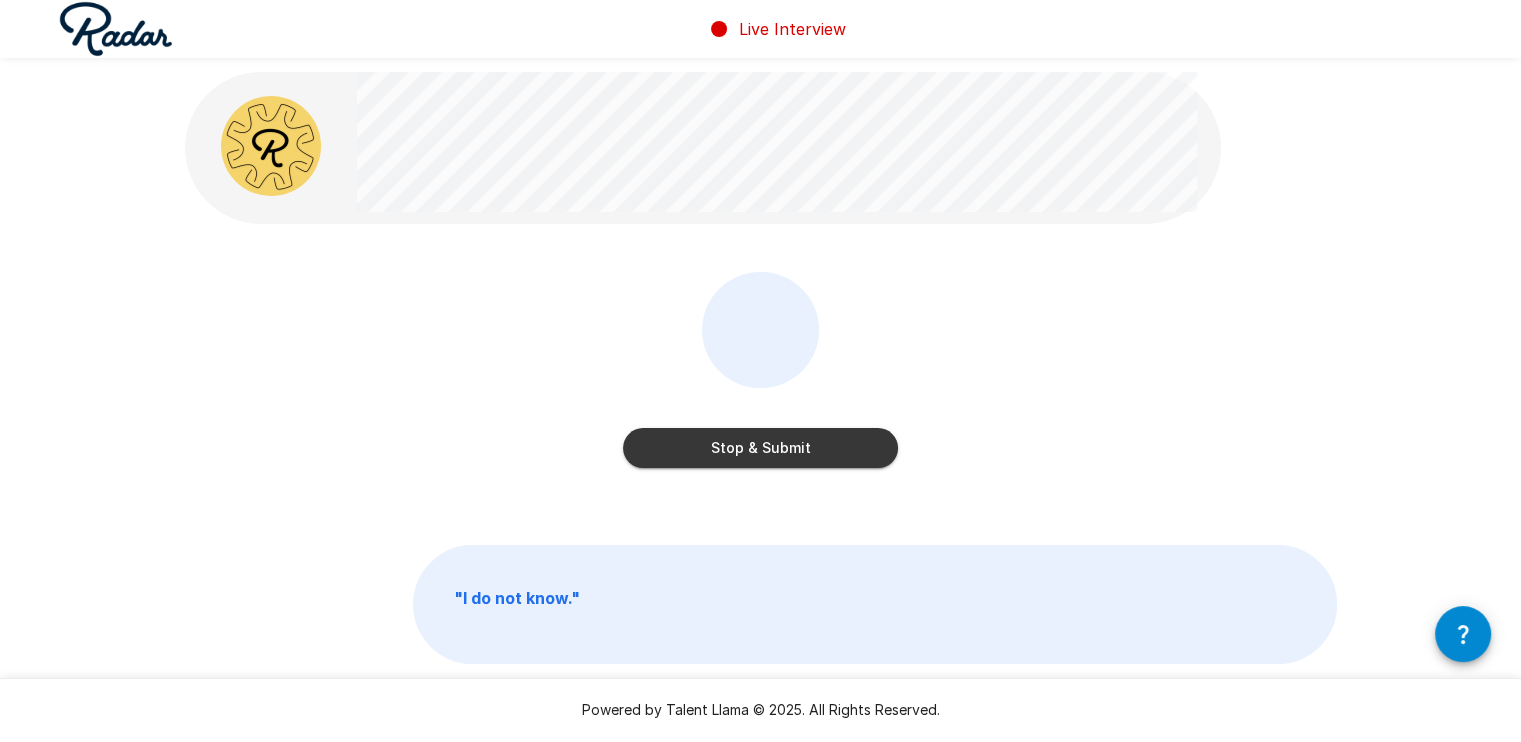 click on "Stop & Submit" at bounding box center (760, 448) 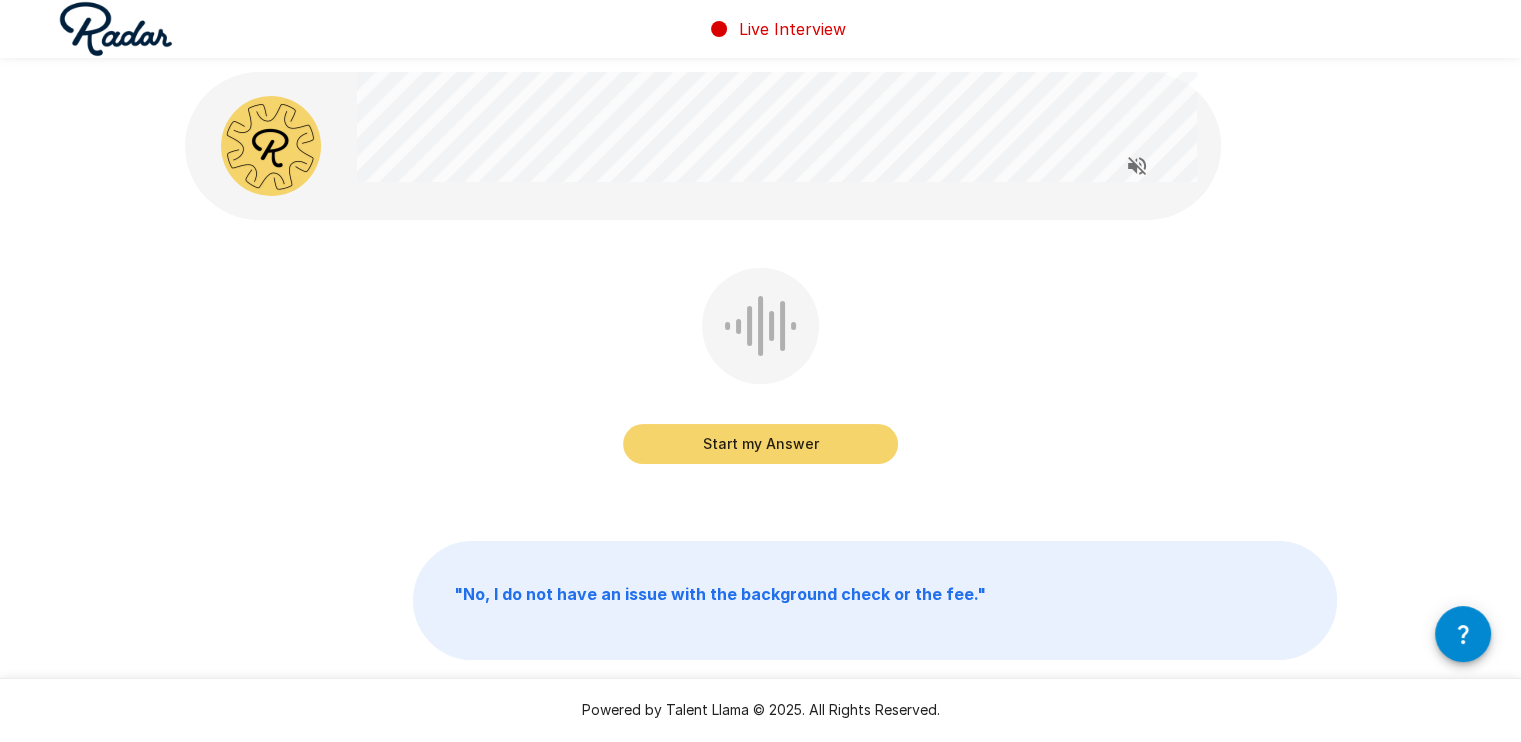 click on "Start my Answer" at bounding box center [760, 444] 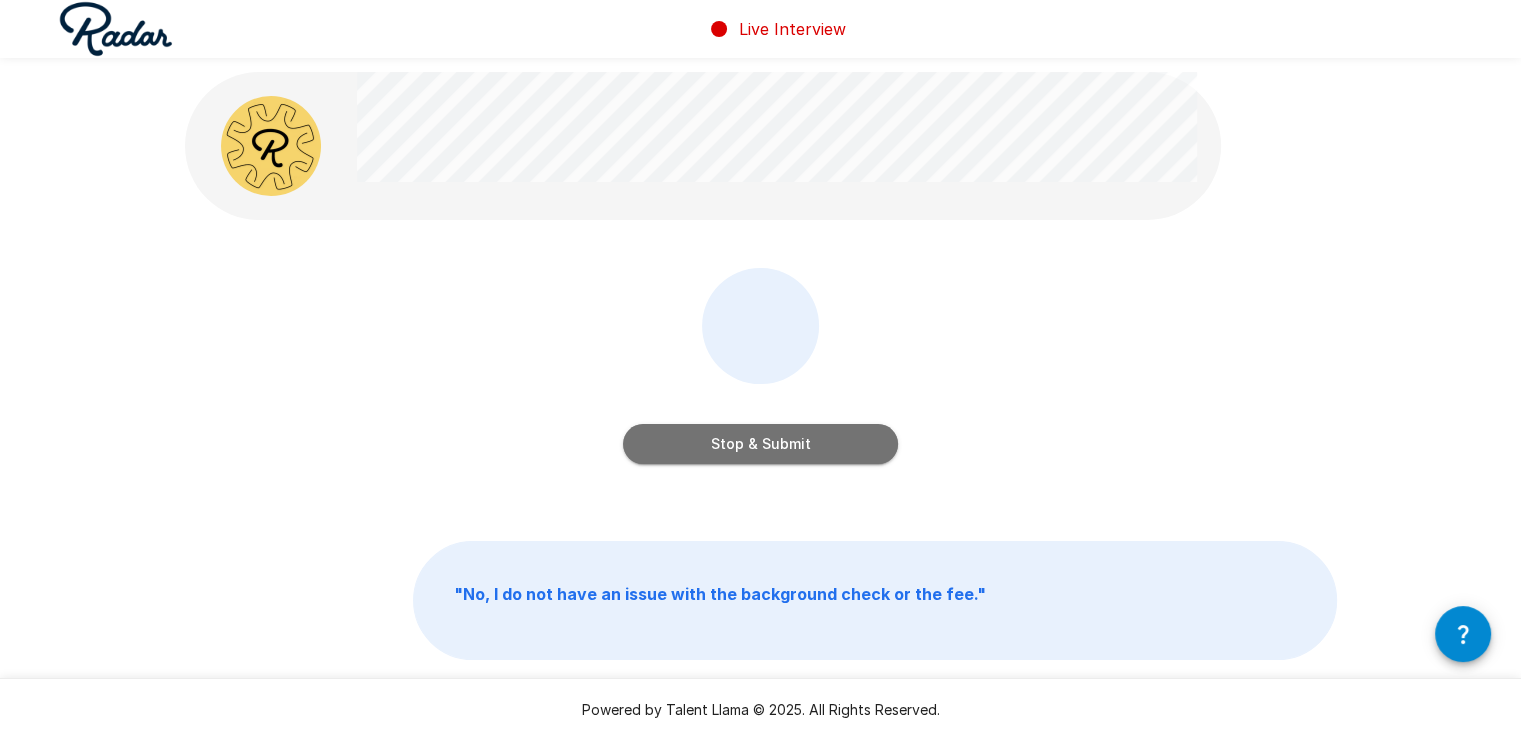 click on "Stop & Submit" at bounding box center [760, 444] 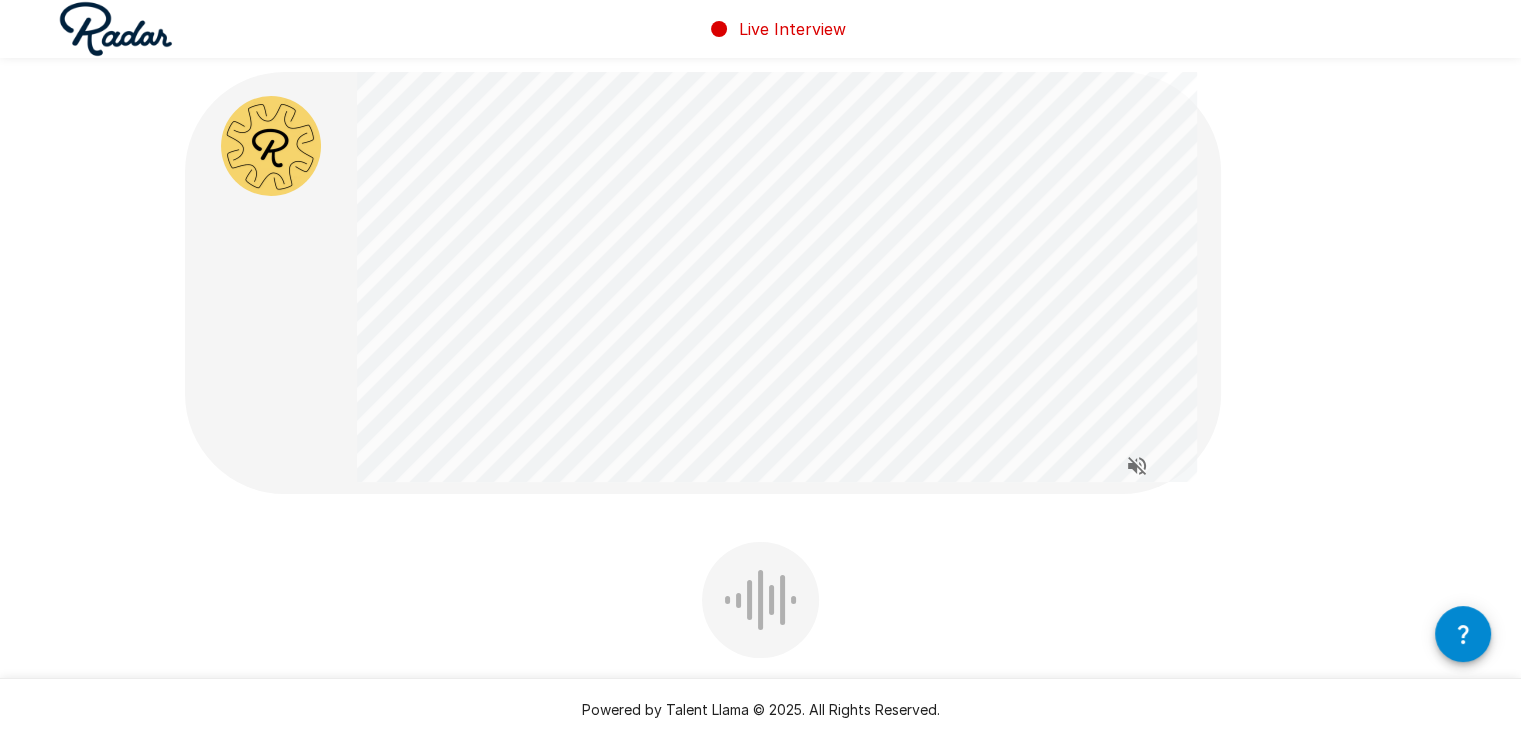 scroll, scrollTop: 100, scrollLeft: 0, axis: vertical 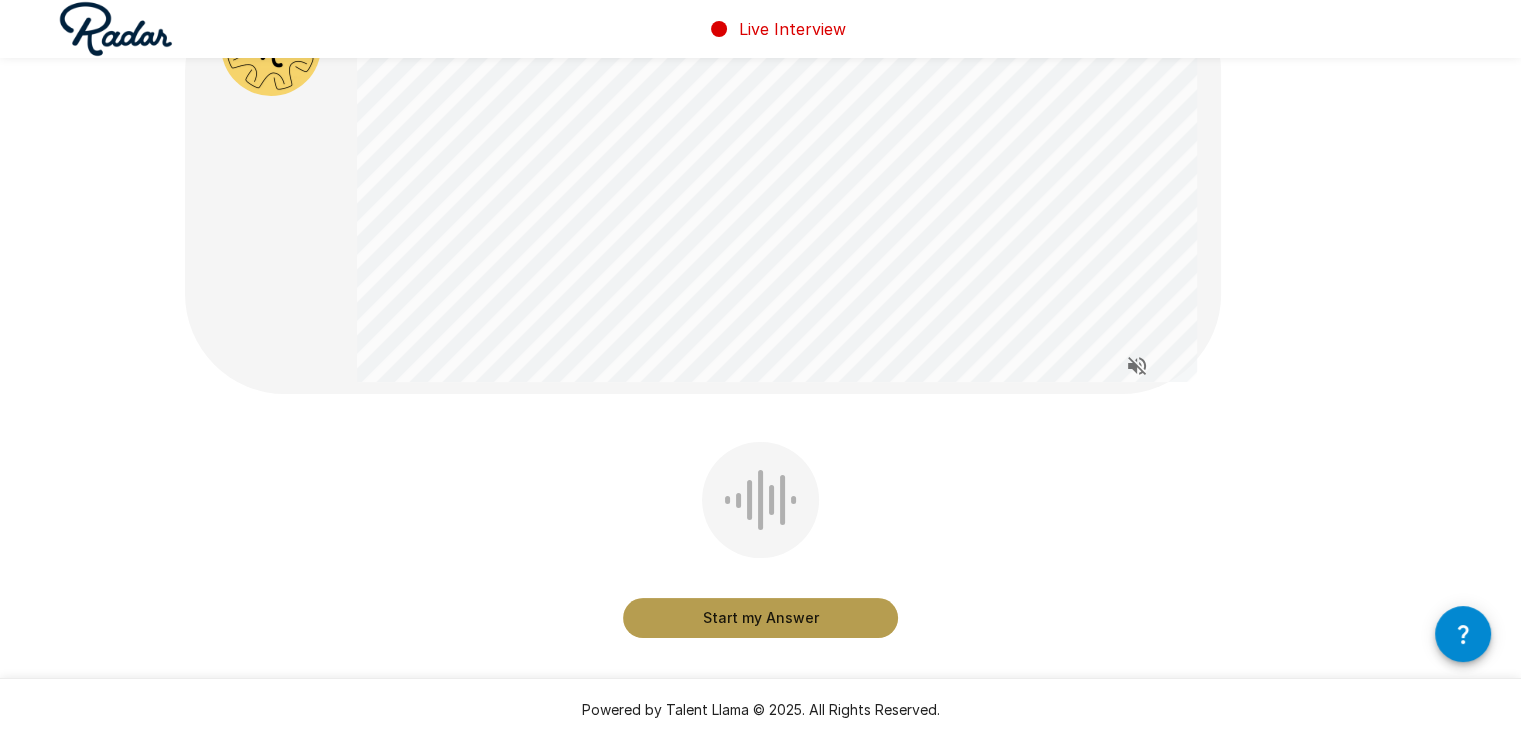 click on "Start my Answer" at bounding box center (760, 618) 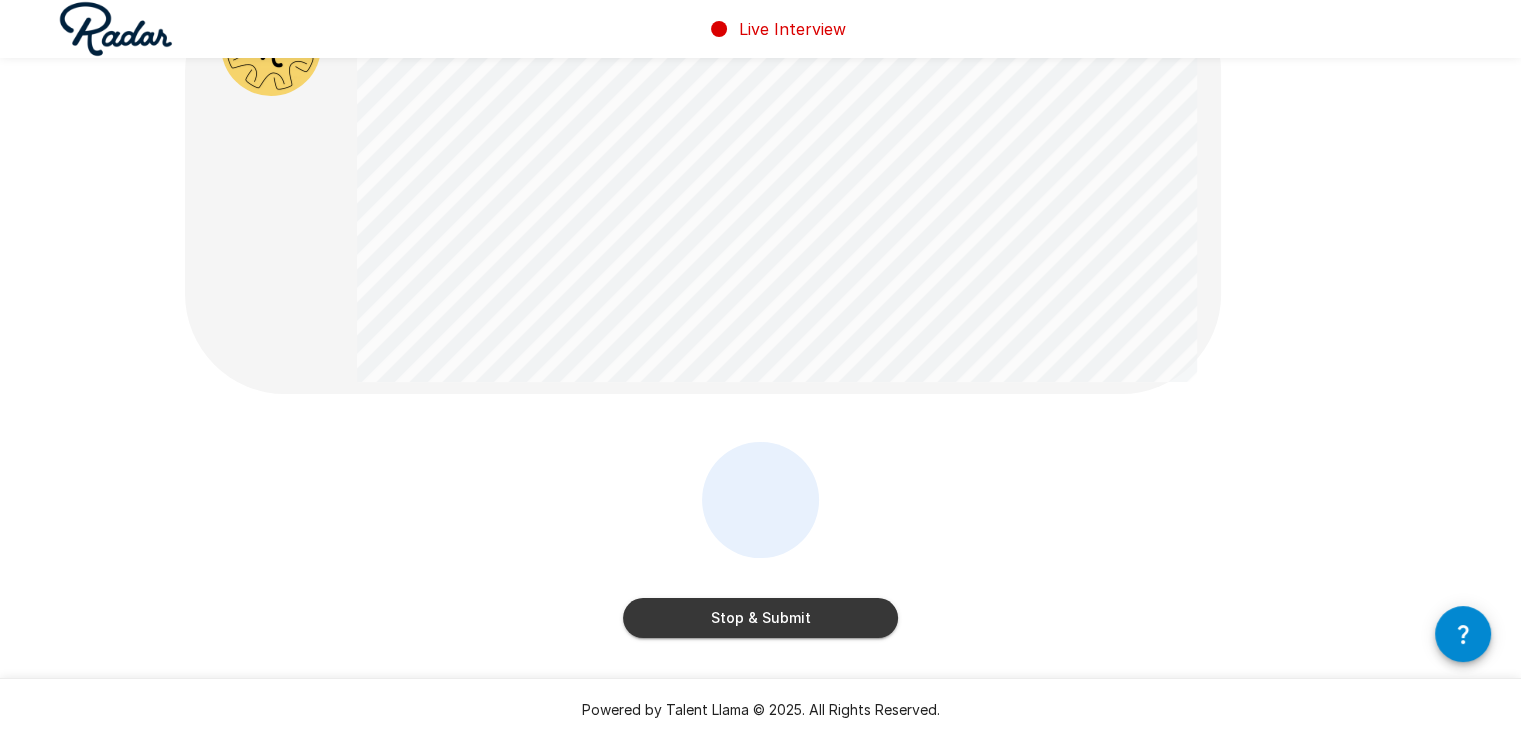 click on "Stop & Submit" at bounding box center [760, 618] 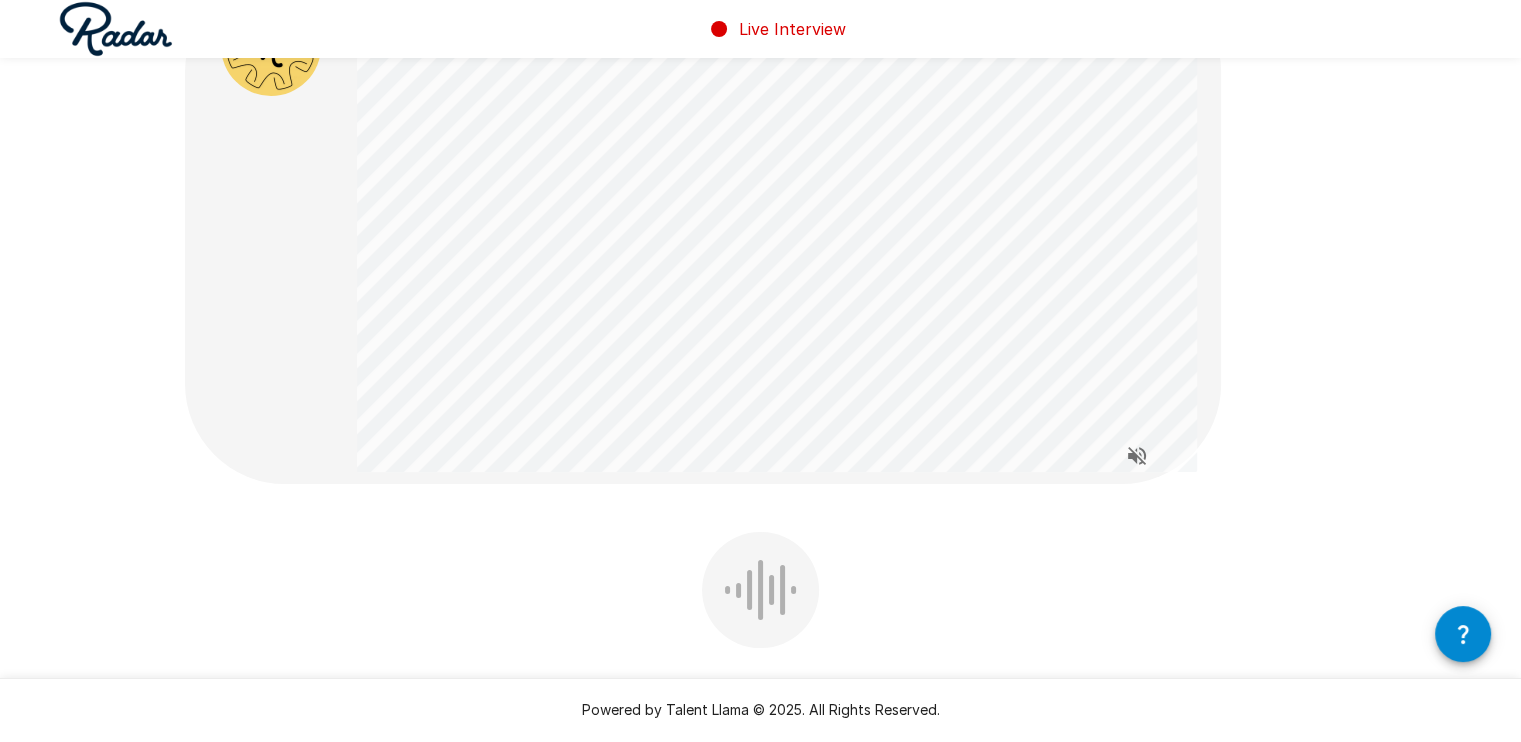 scroll, scrollTop: 341, scrollLeft: 0, axis: vertical 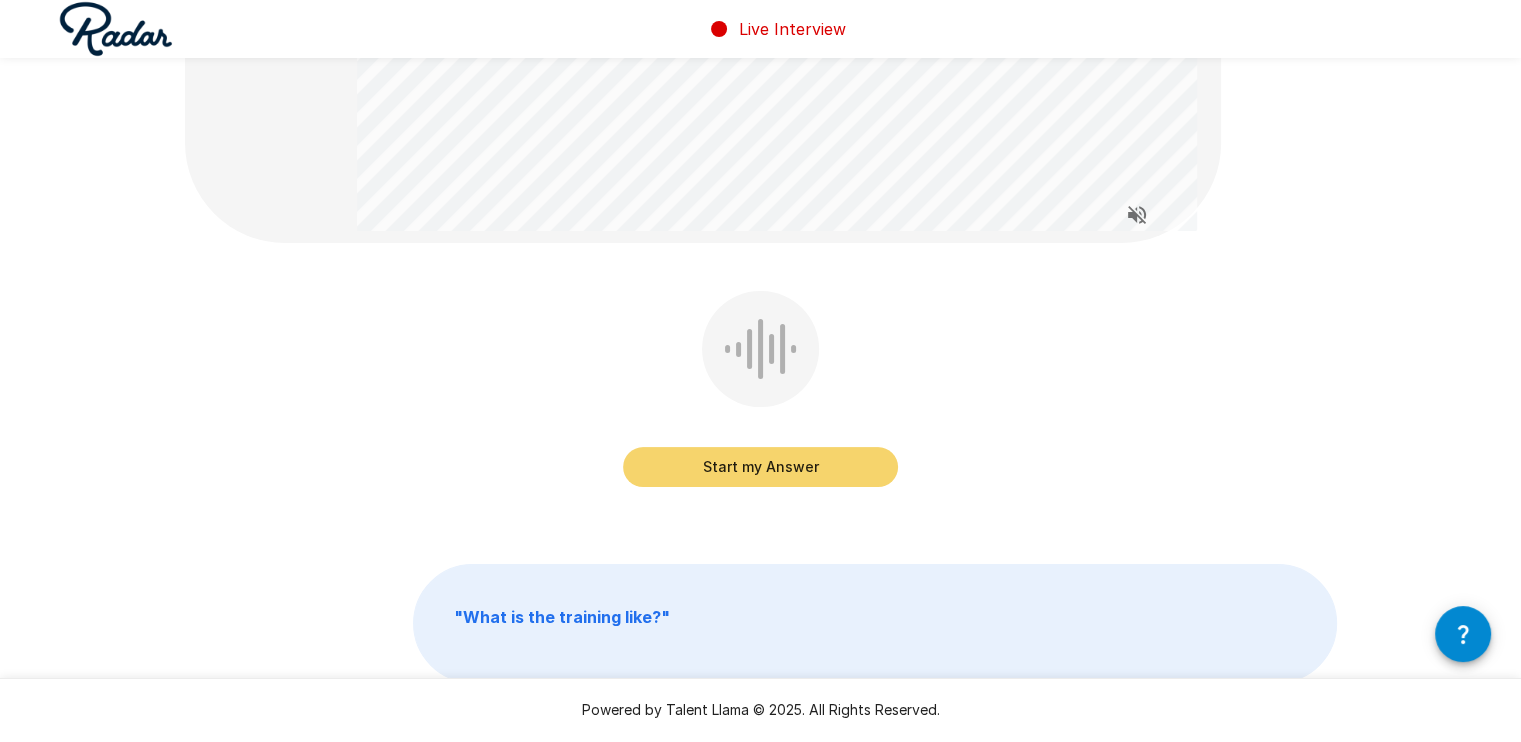 click on "Start my Answer" at bounding box center [760, 467] 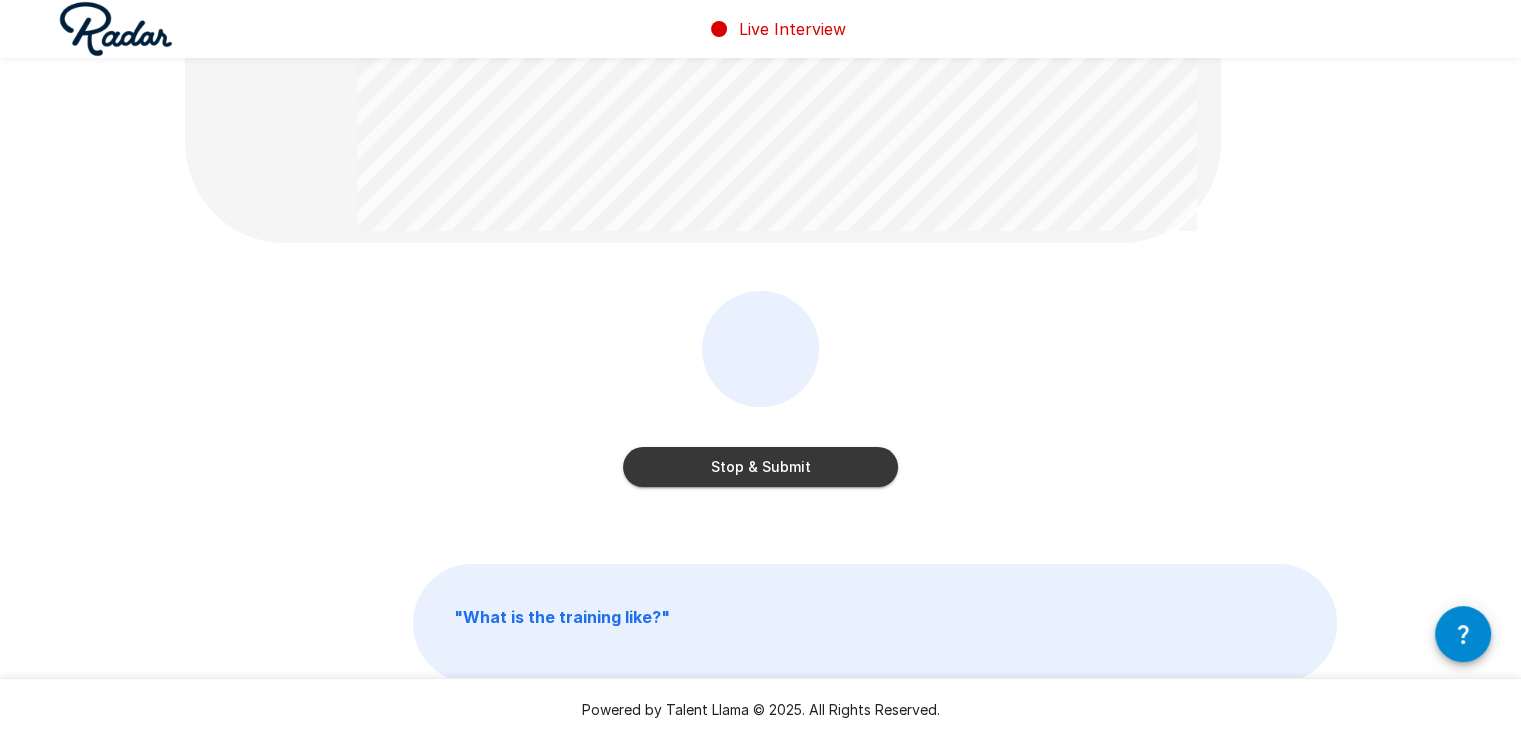 click on "Stop & Submit" at bounding box center [760, 467] 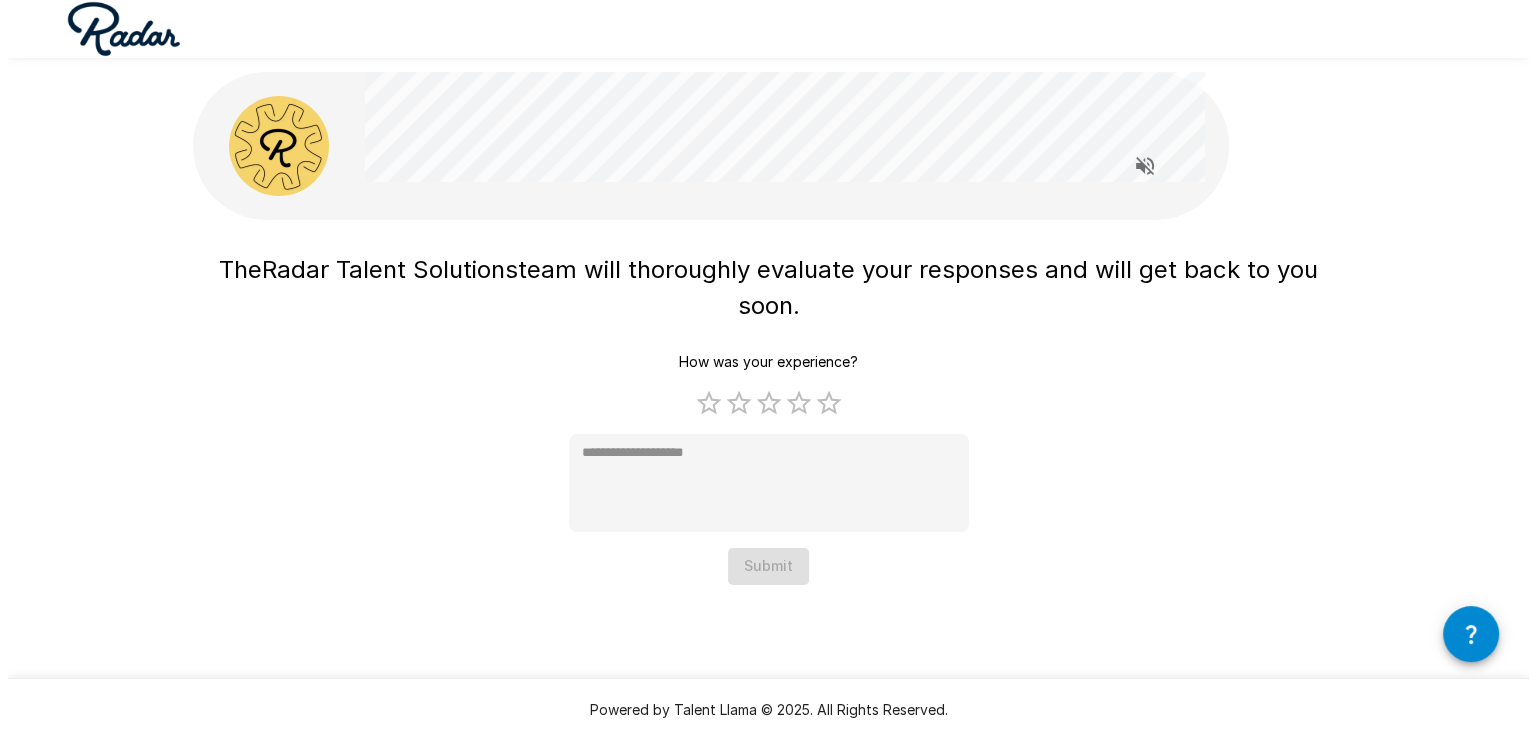 scroll, scrollTop: 0, scrollLeft: 0, axis: both 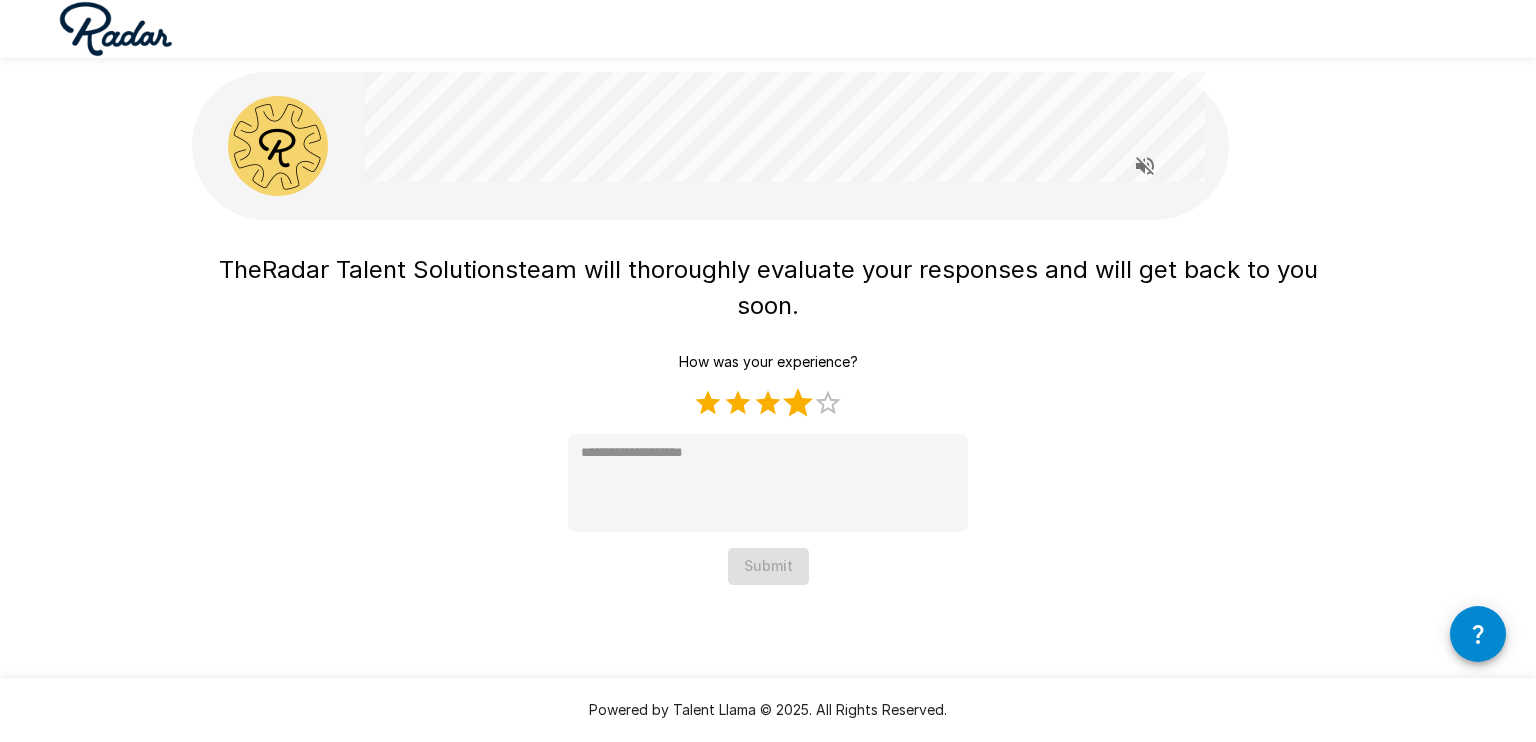 click on "4 Stars" at bounding box center [798, 403] 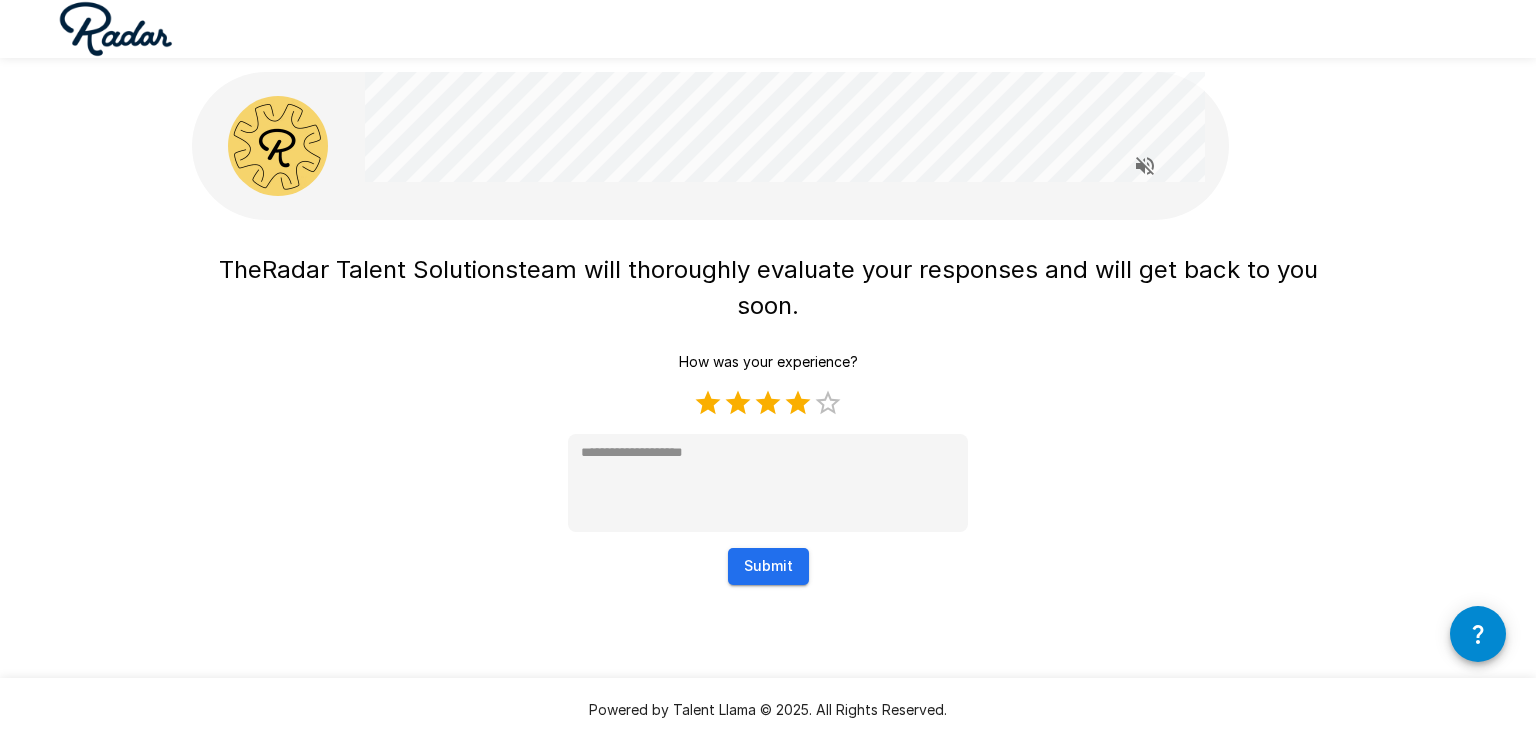 type on "*" 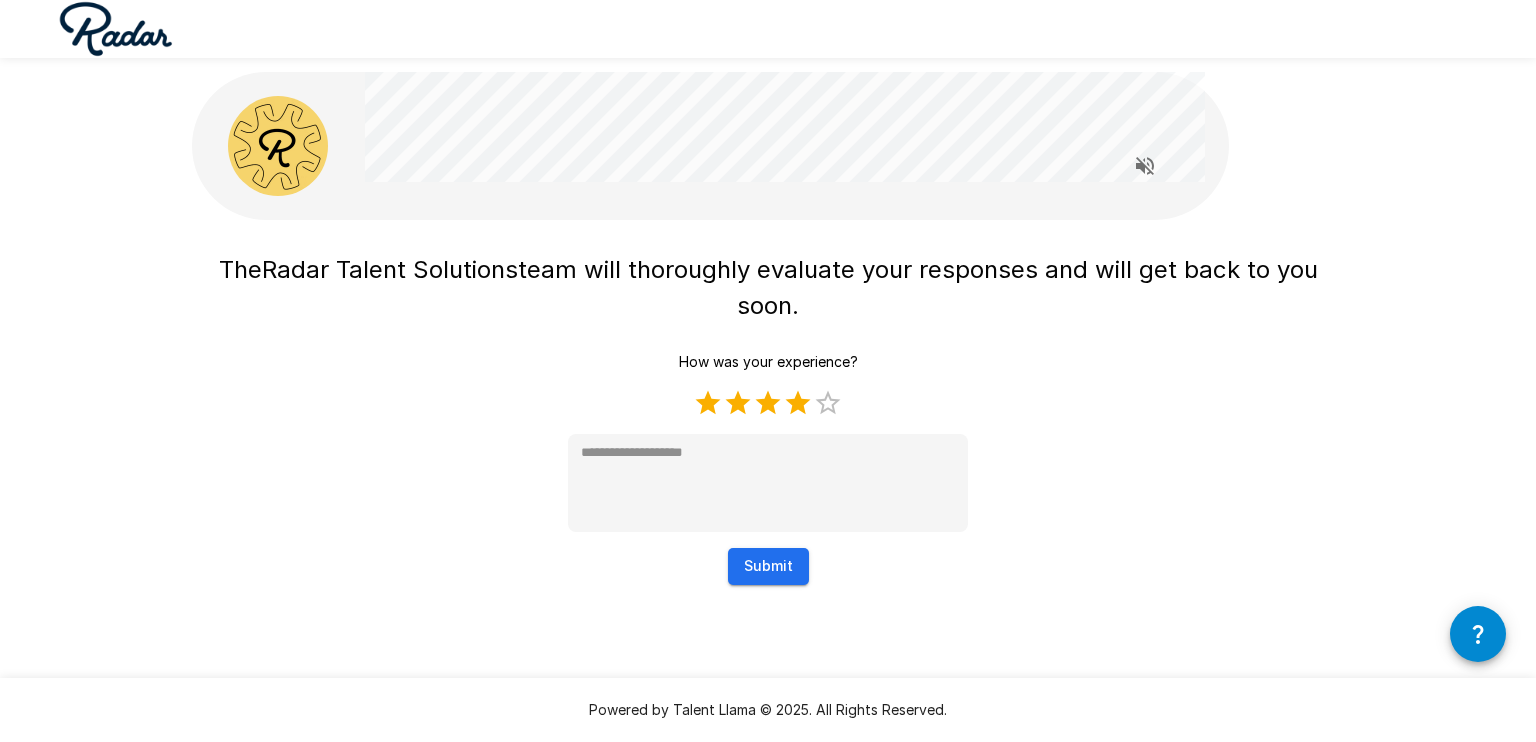 click on "Submit" at bounding box center (768, 566) 